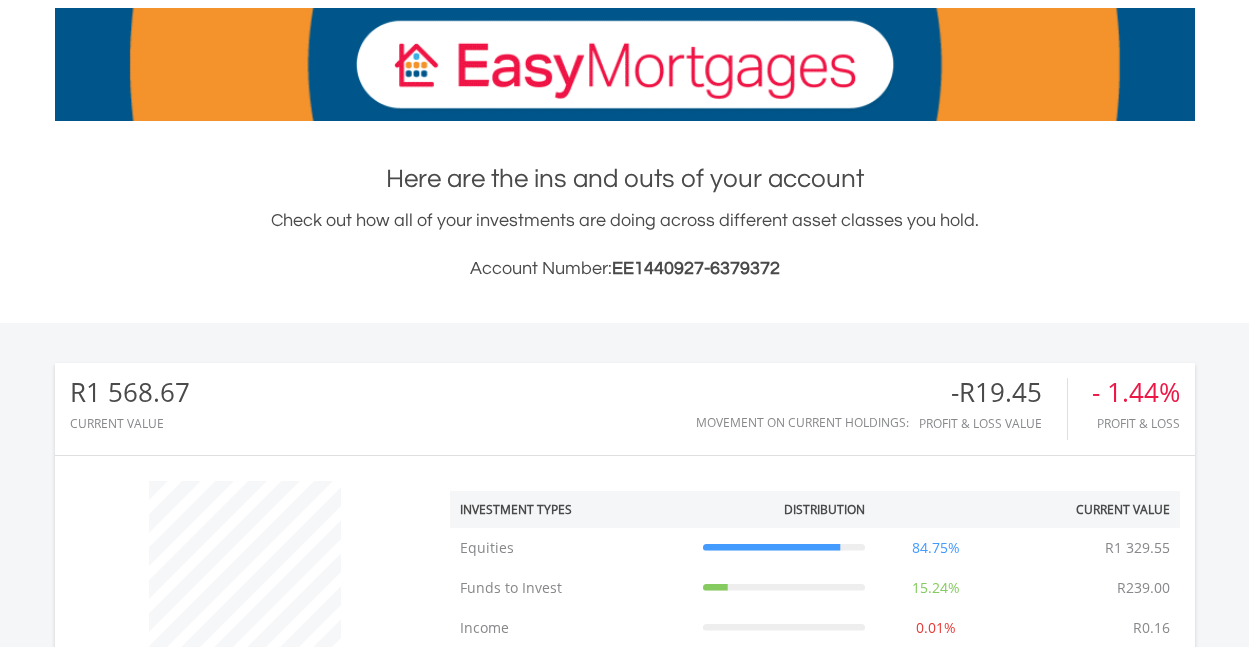 scroll, scrollTop: 303, scrollLeft: 0, axis: vertical 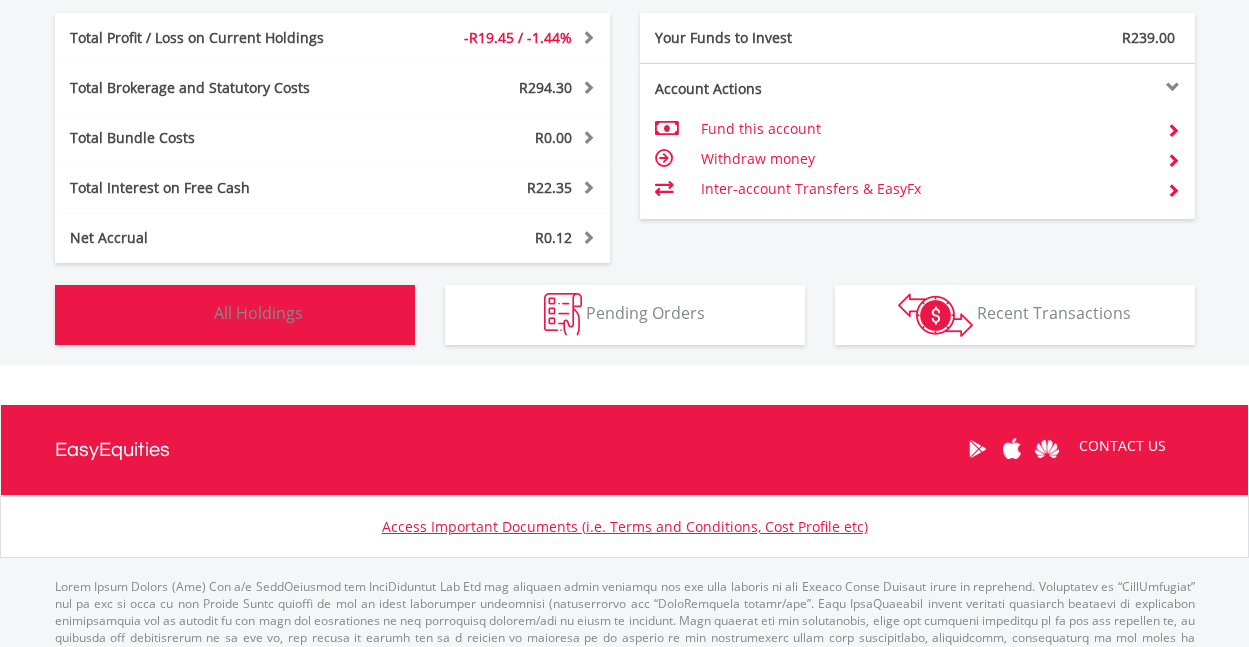 click on "Holdings
All Holdings" at bounding box center (235, 315) 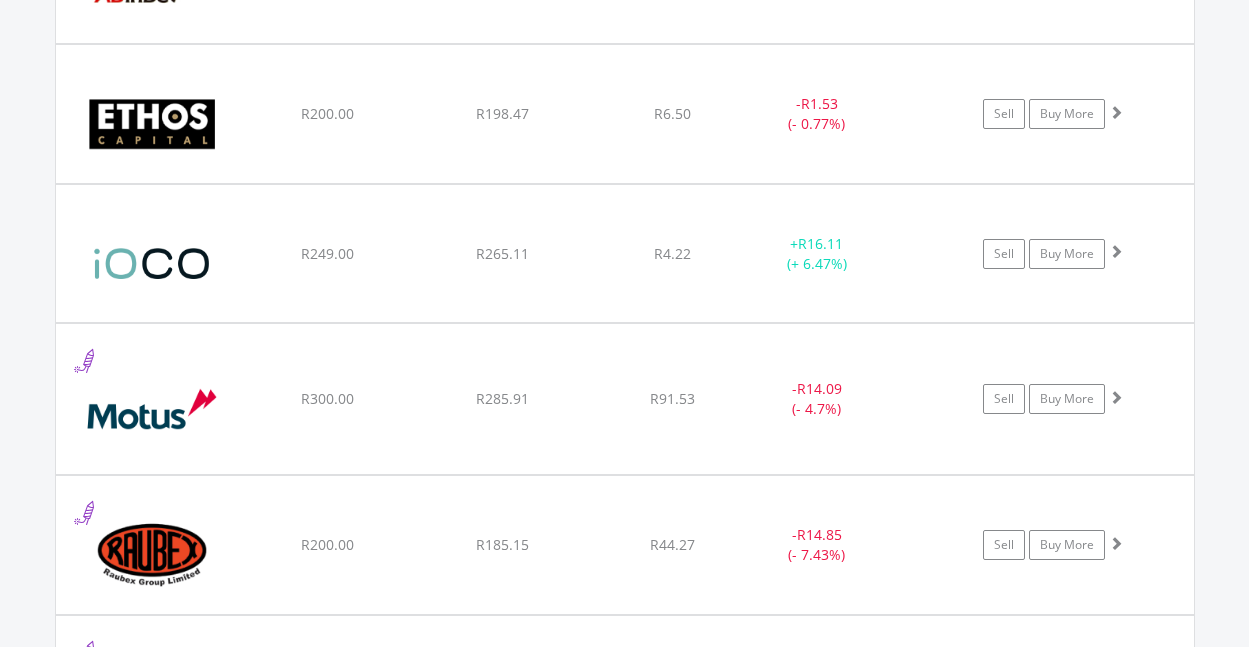scroll, scrollTop: 1678, scrollLeft: 0, axis: vertical 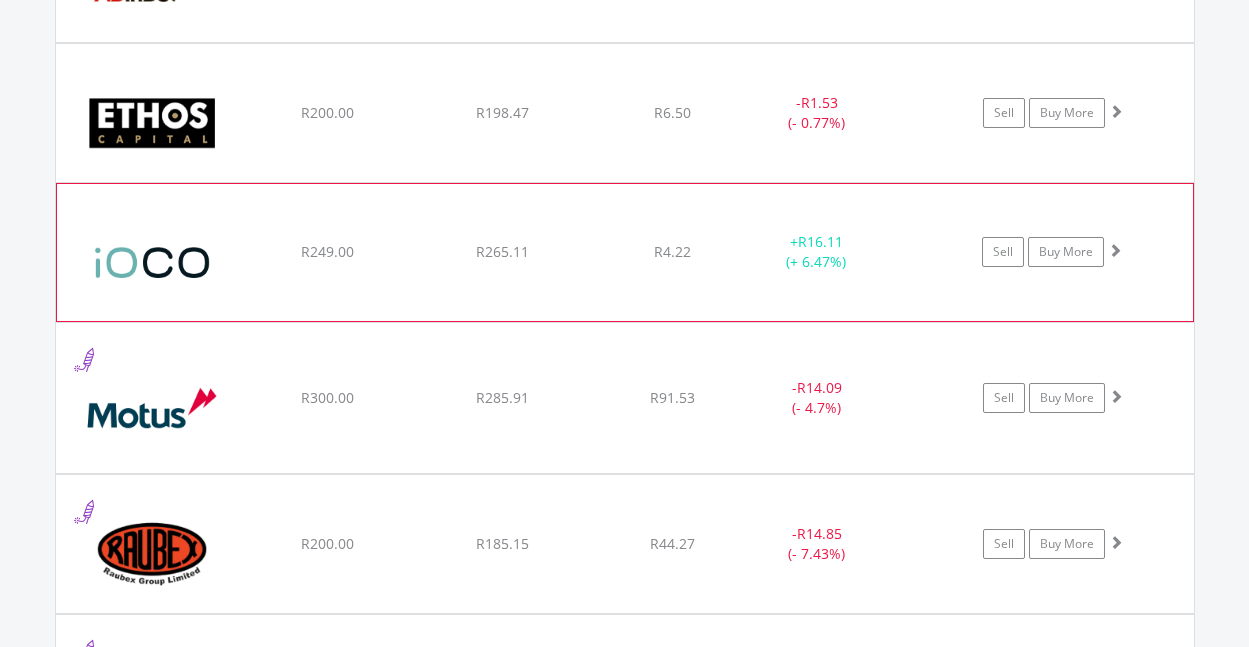 click on "R249.00" at bounding box center (327, -28) 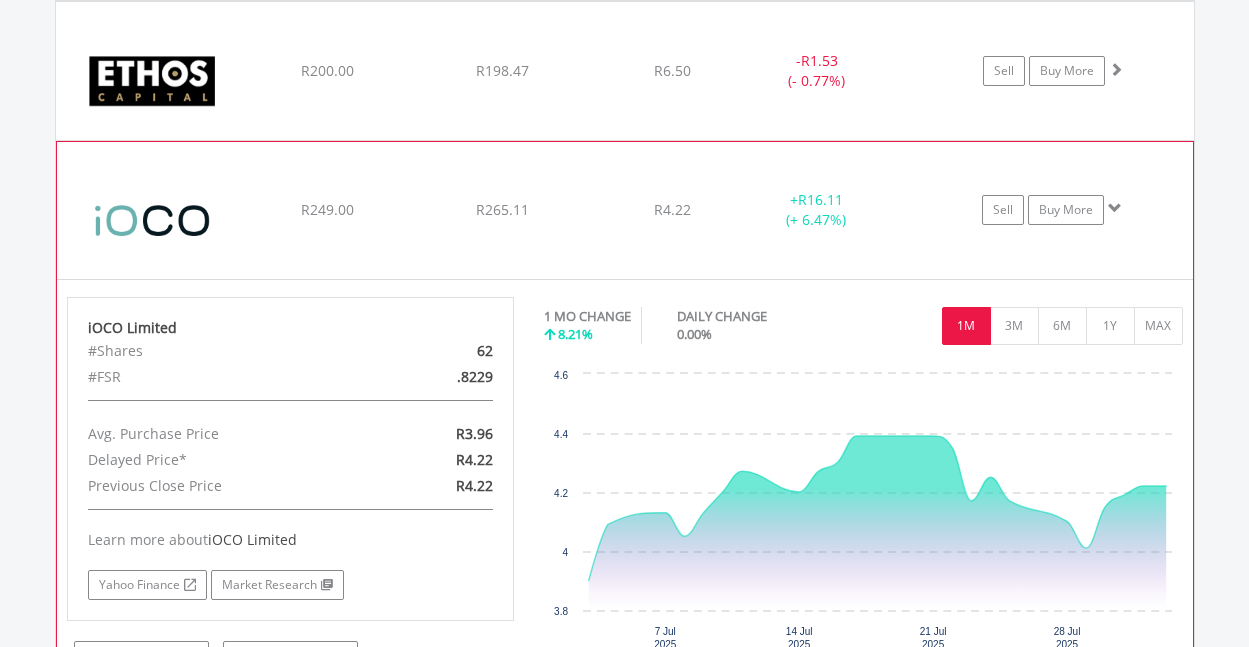 scroll, scrollTop: 1818, scrollLeft: 0, axis: vertical 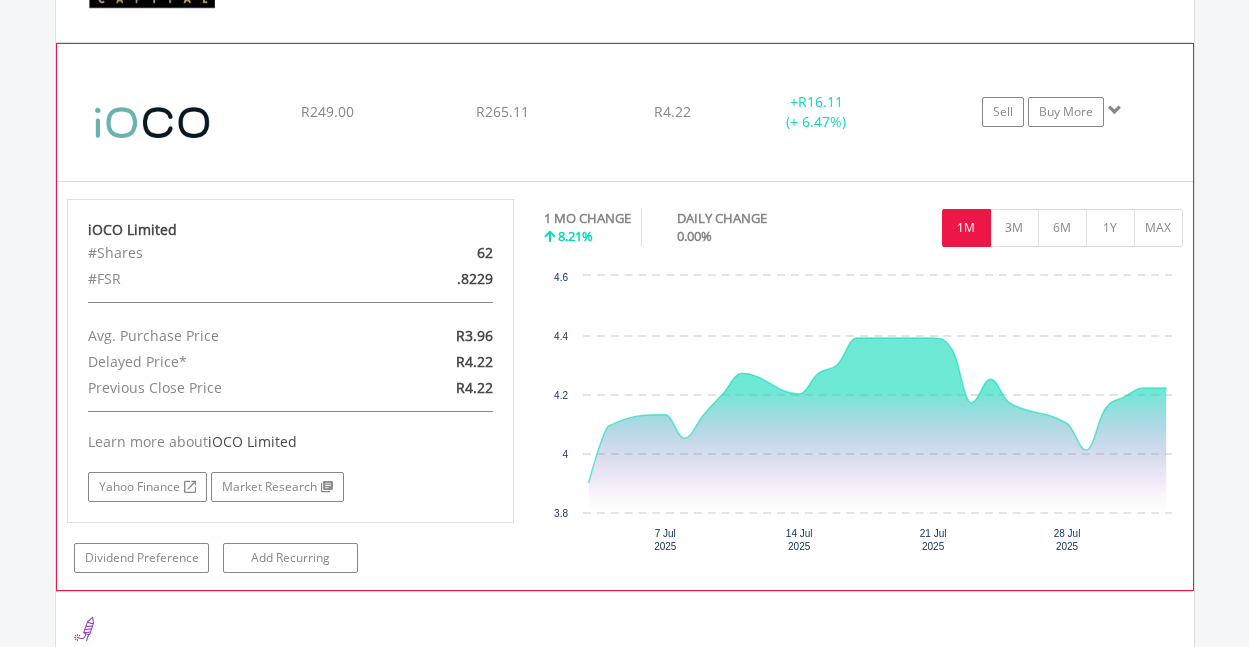 click at bounding box center (153, 122) 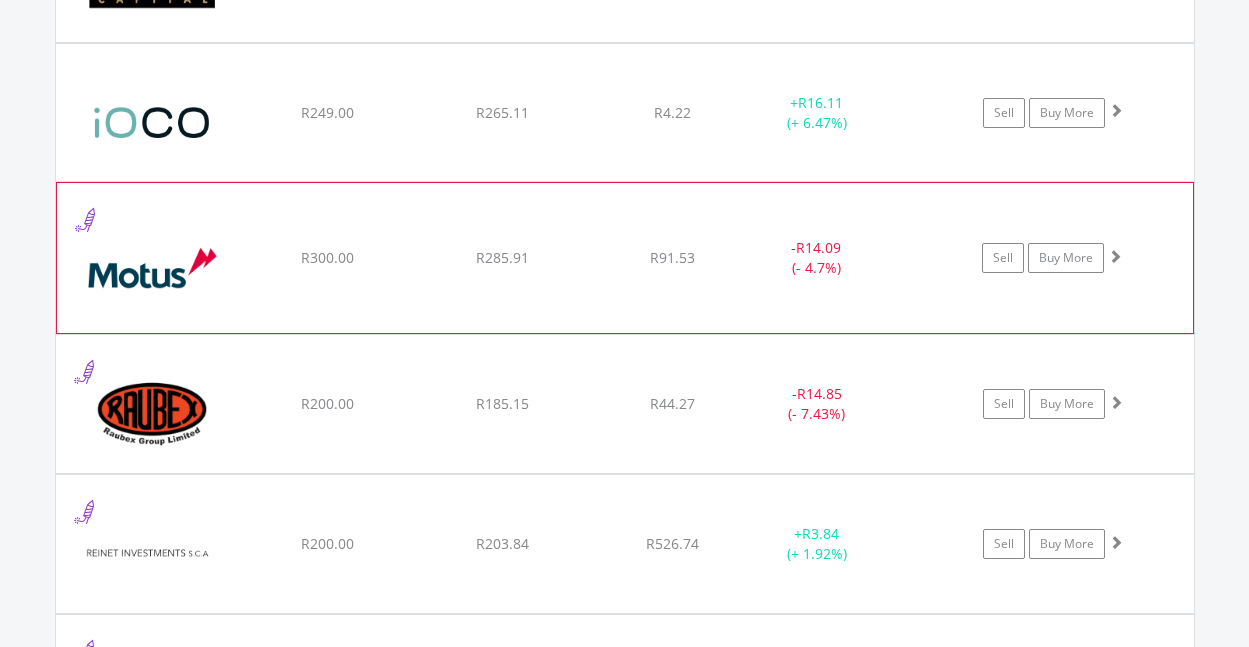 click on "﻿
Motus Holding Limited
R300.00
R285.91
R91.53
-  R14.09 (- 4.7%)
Sell
Buy More" at bounding box center [625, -167] 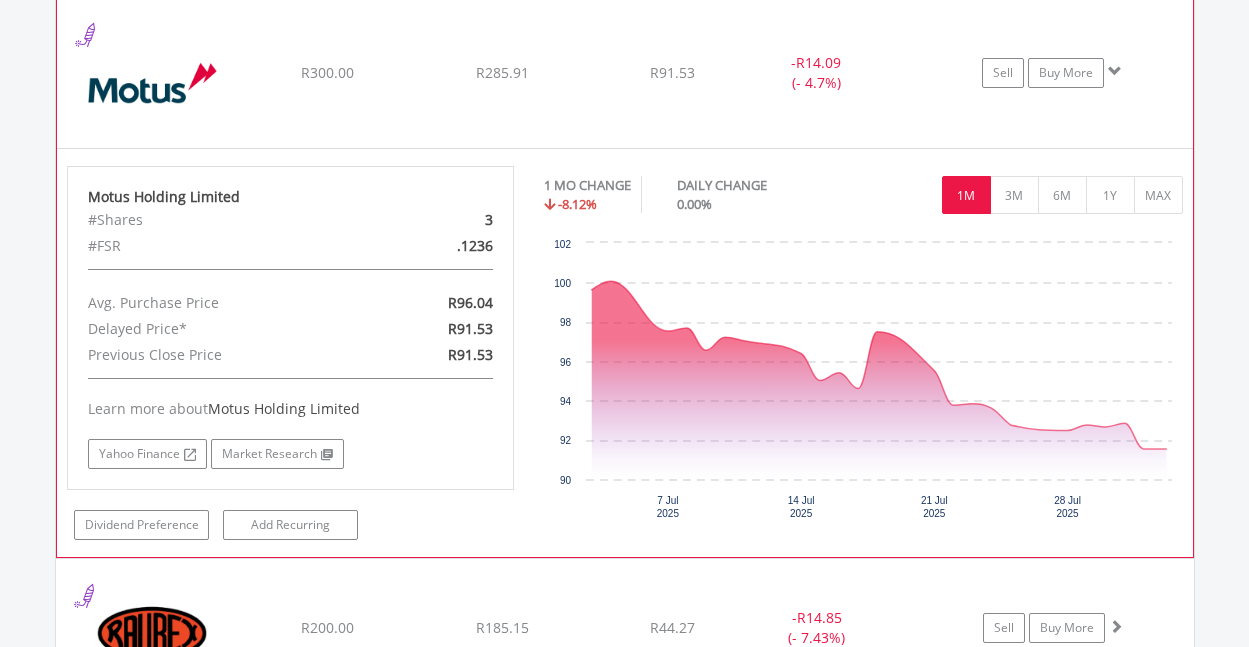 scroll, scrollTop: 2020, scrollLeft: 0, axis: vertical 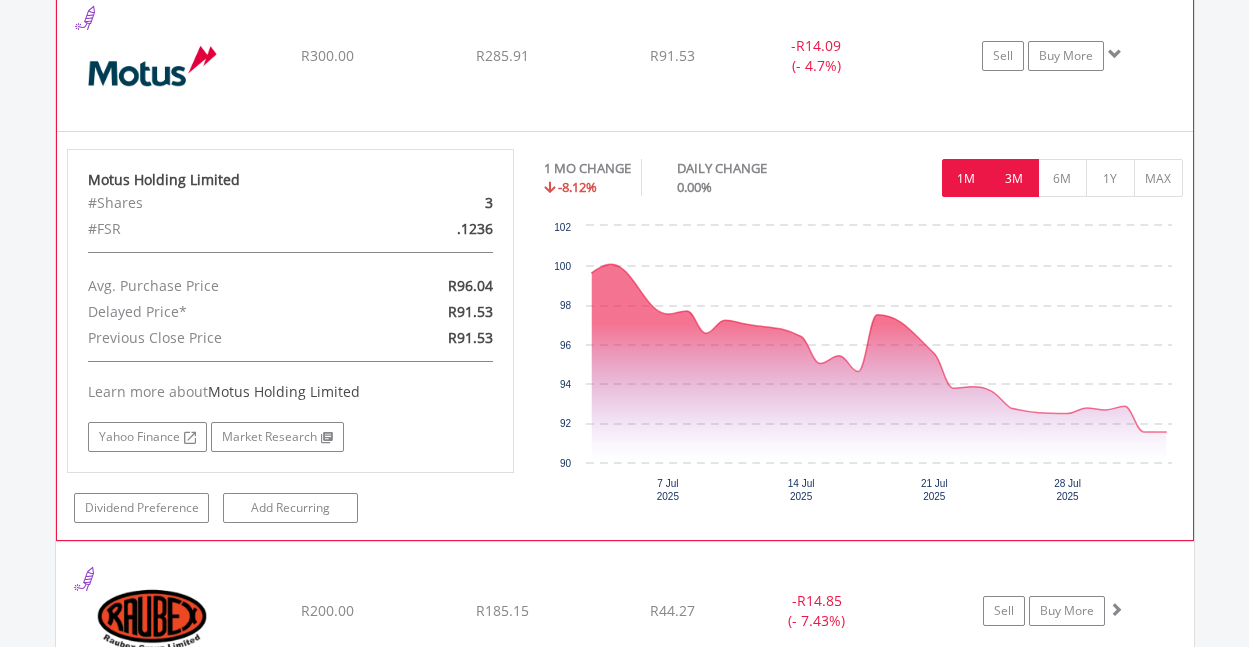 click on "3M" at bounding box center [1014, 178] 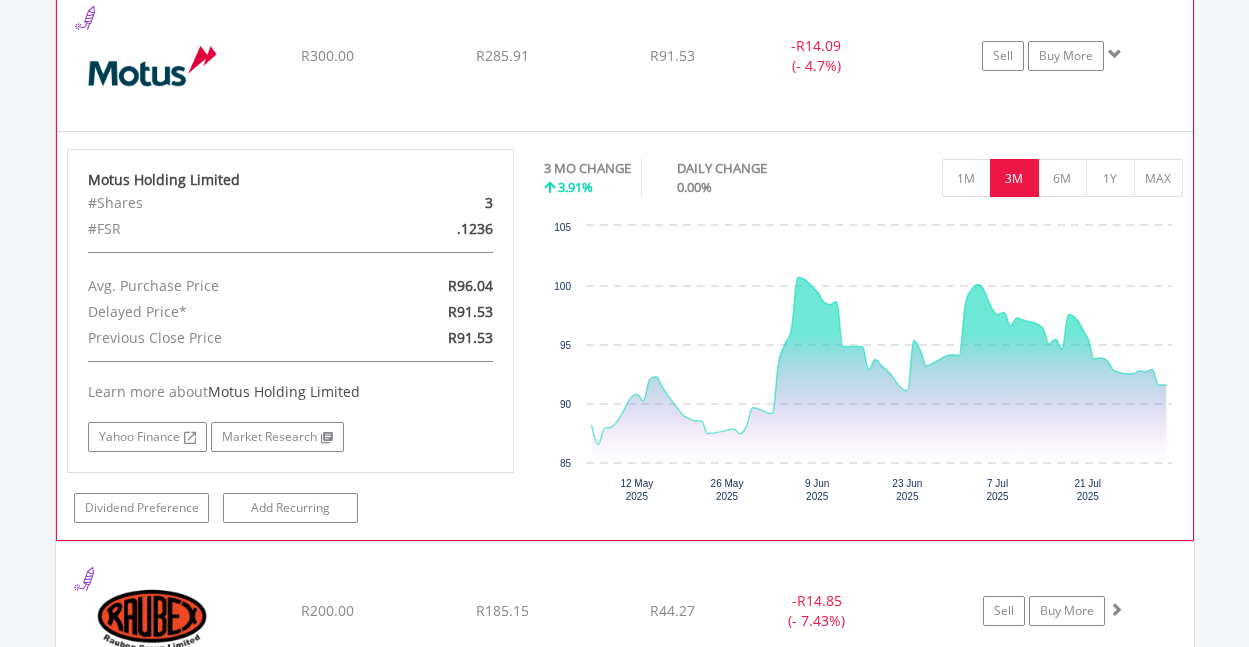 click at bounding box center (153, 66) 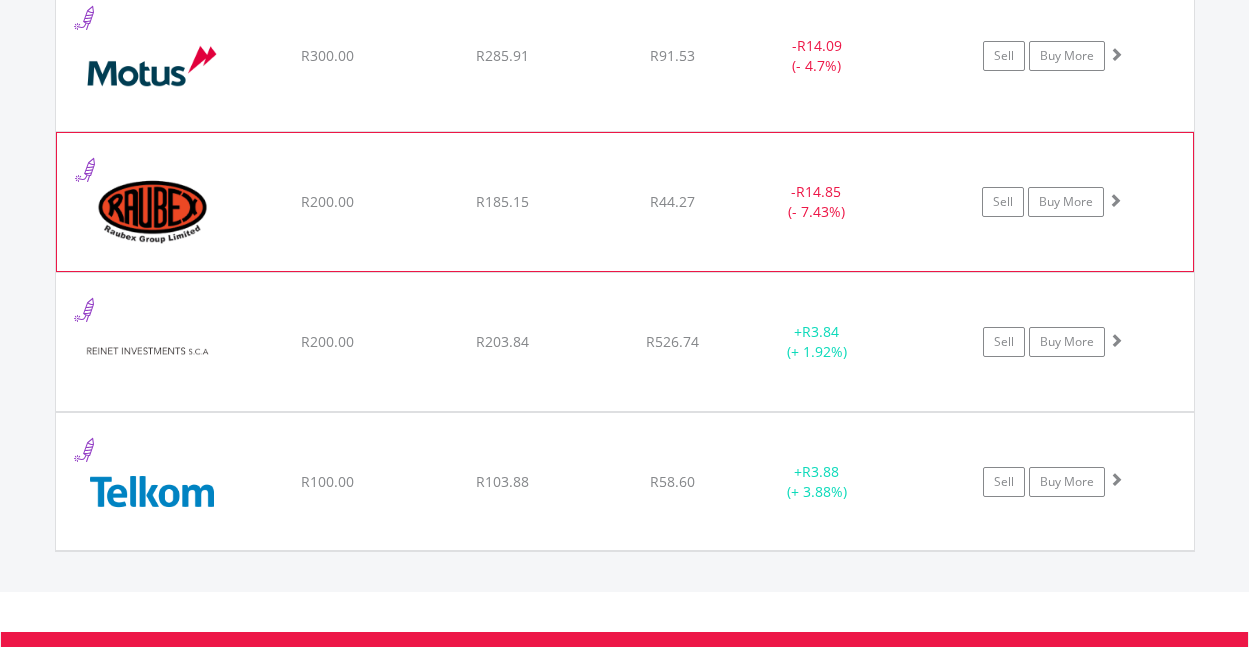 click at bounding box center [153, 212] 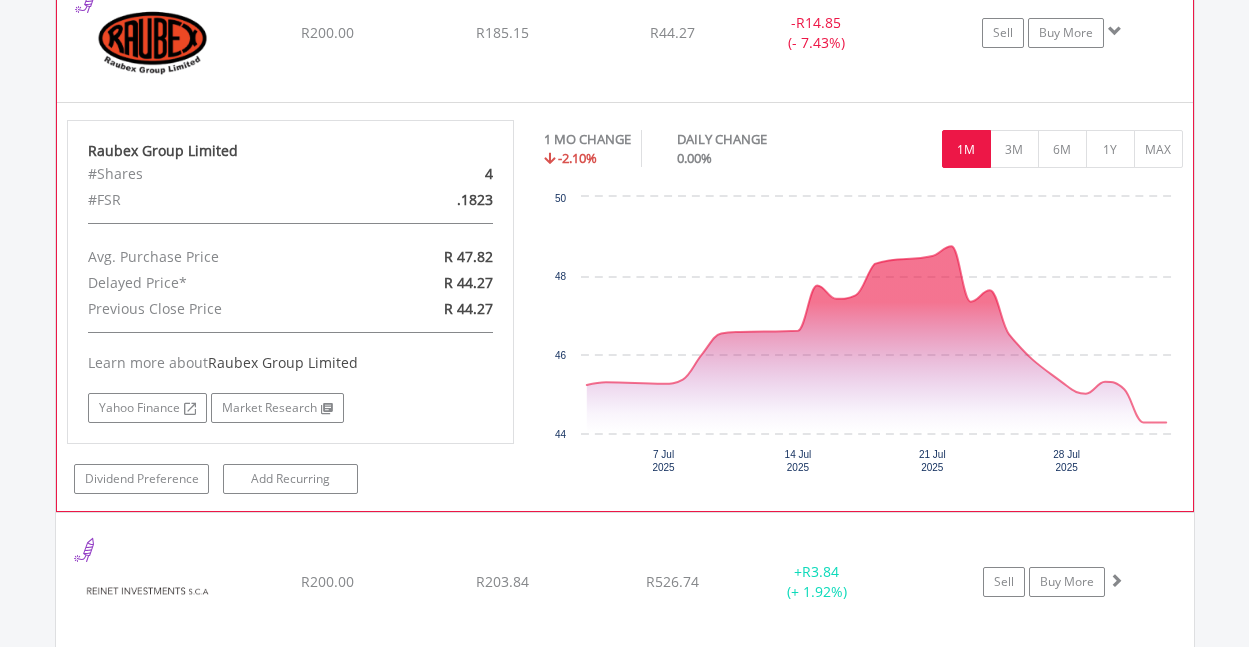 scroll, scrollTop: 2191, scrollLeft: 0, axis: vertical 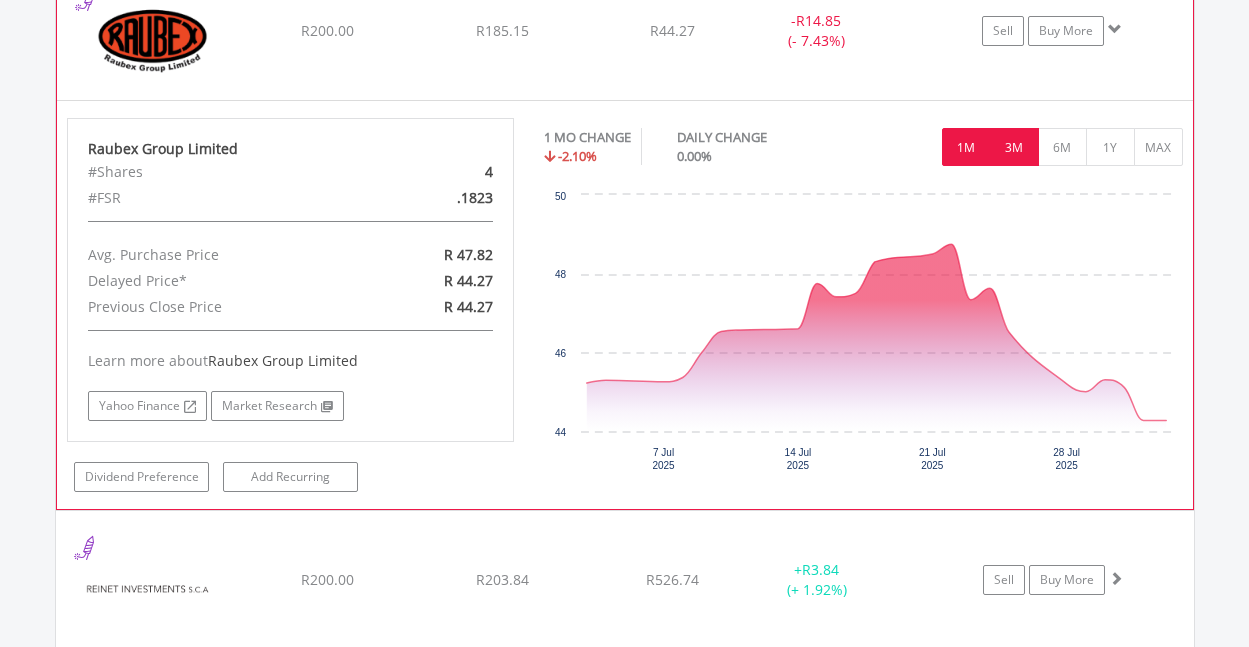 click on "3M" at bounding box center (1014, 147) 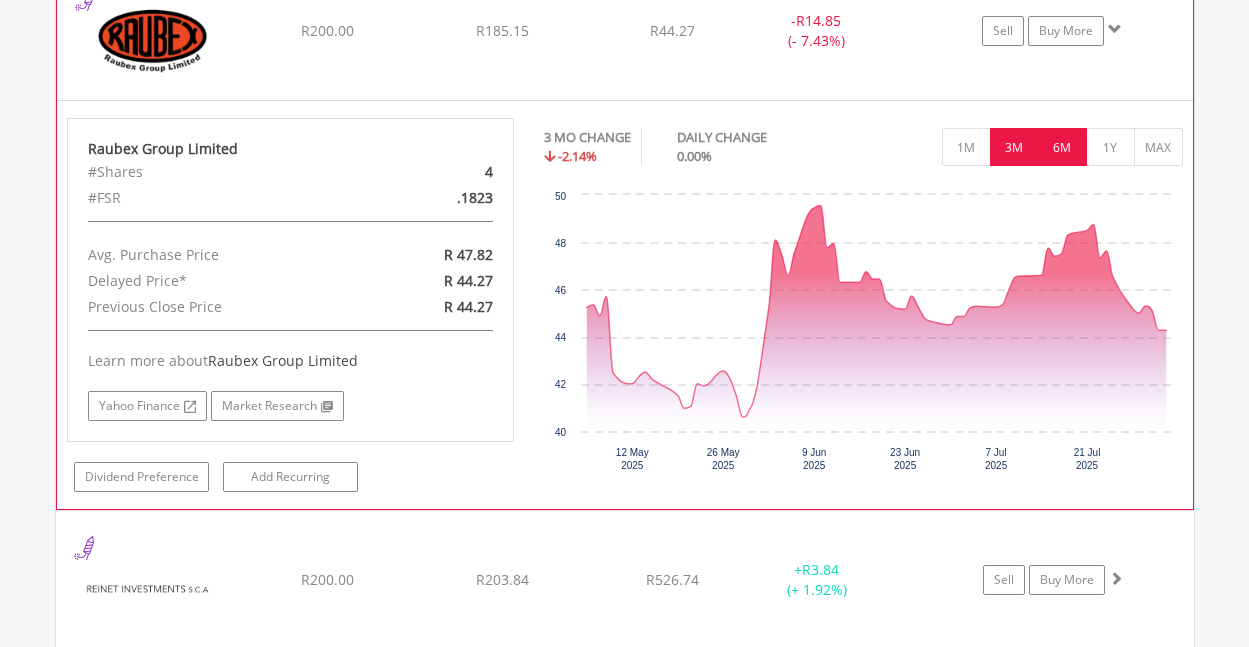 click on "6M" at bounding box center [1062, 147] 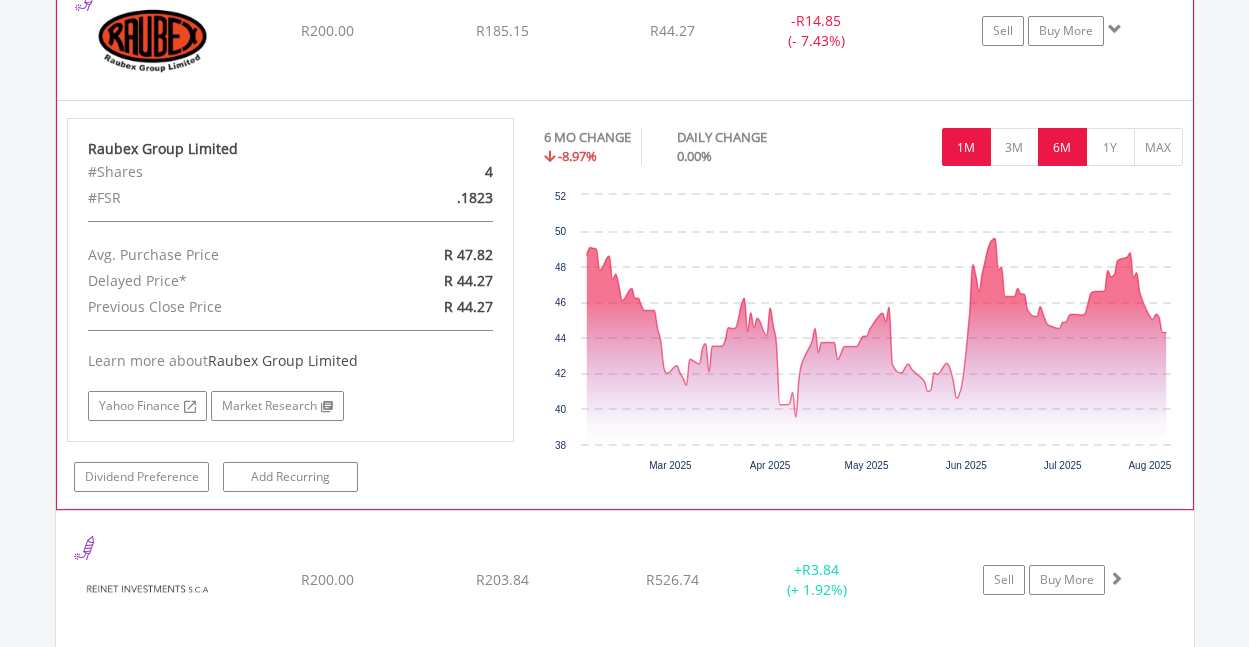 click on "1M" at bounding box center [966, 147] 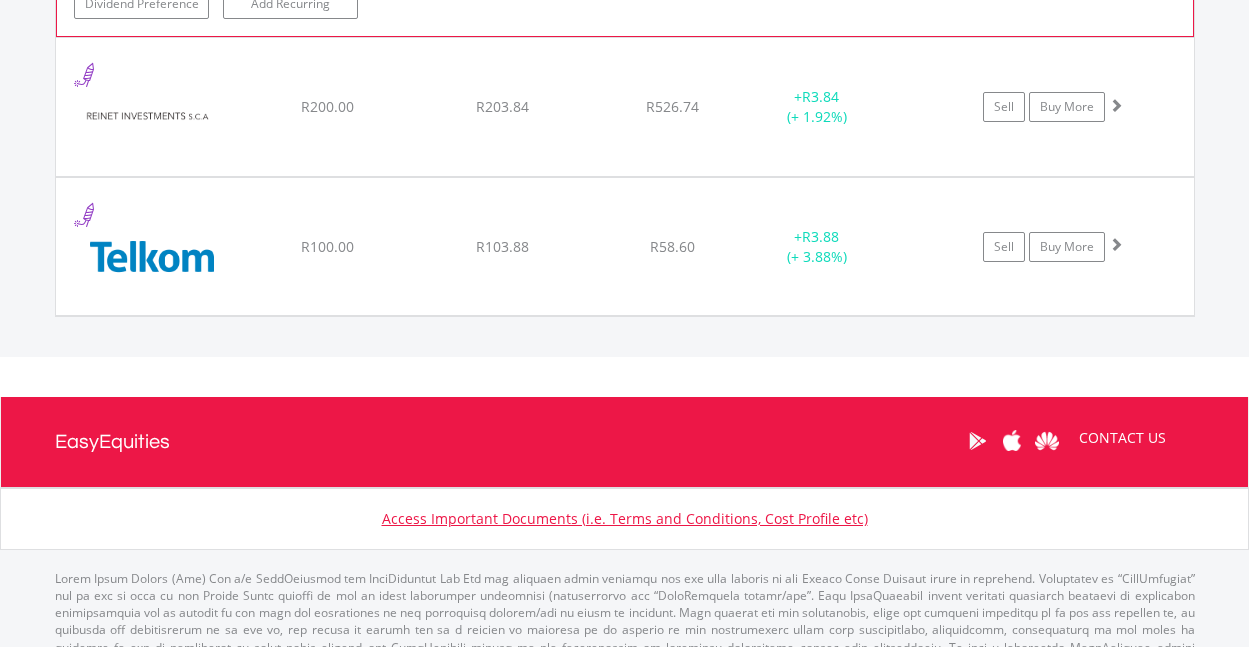 scroll, scrollTop: 2673, scrollLeft: 0, axis: vertical 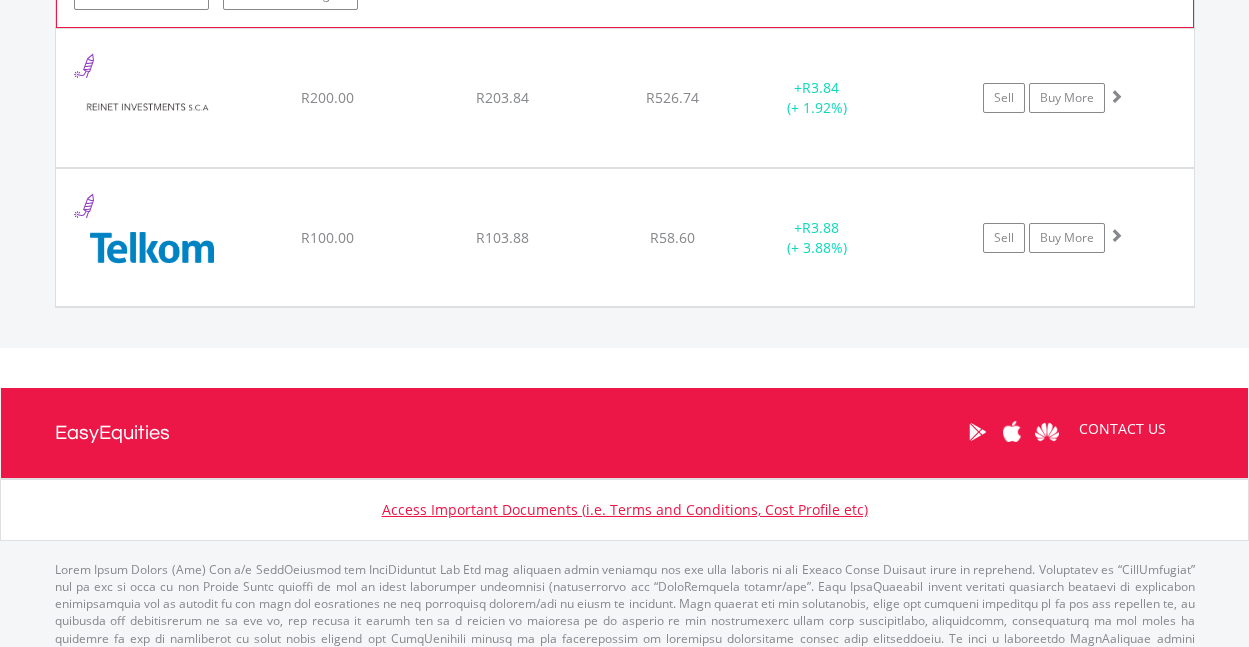 click on "﻿
Reinet Investments SCA
R200.00
R203.84
R526.74
+  R3.84 (+ 1.92%)
Sell
Buy More" at bounding box center (625, -1022) 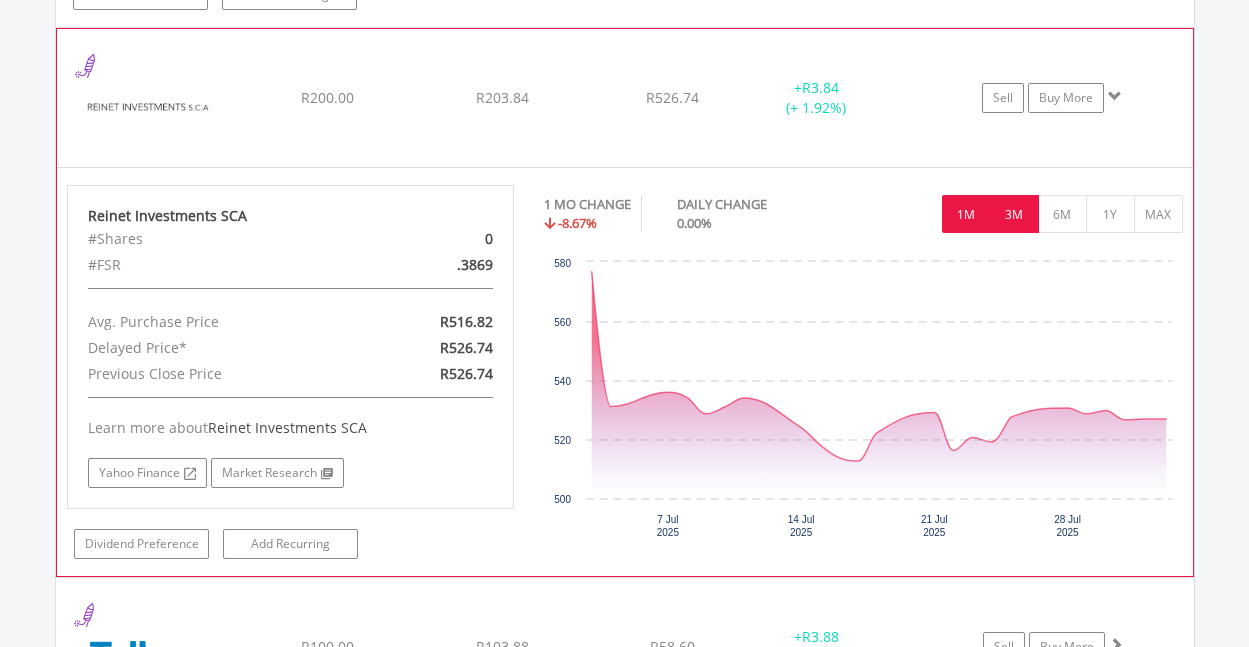 click on "3M" at bounding box center (1014, 214) 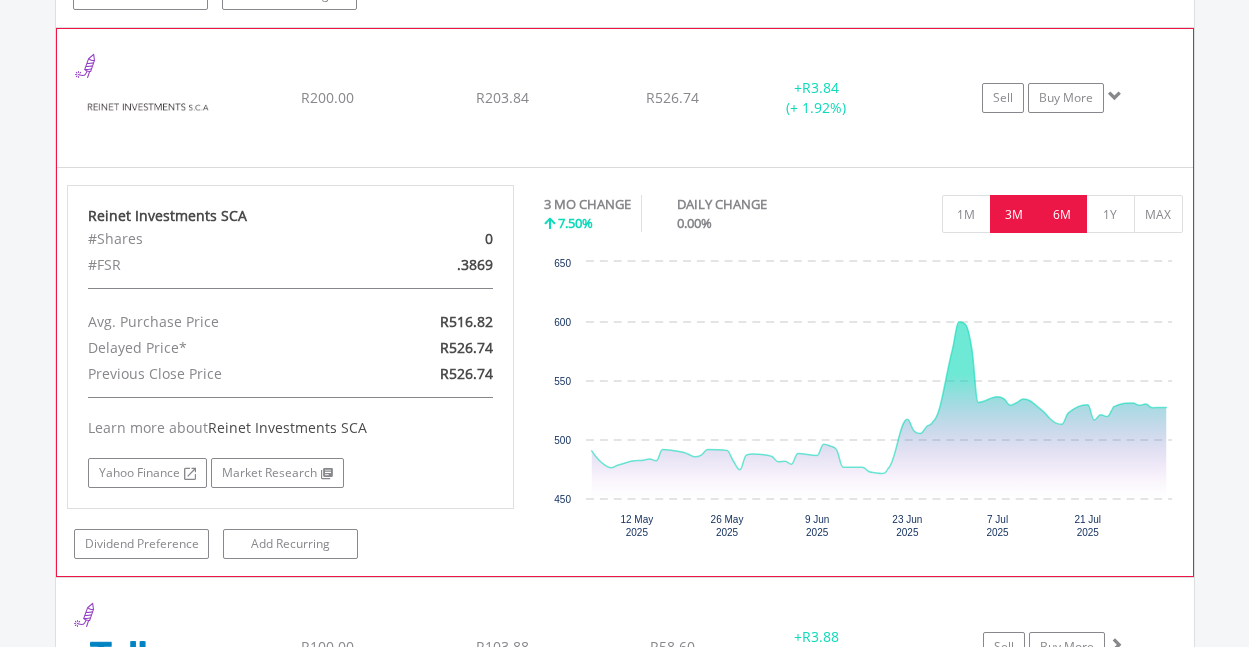 click on "6M" at bounding box center (1062, 214) 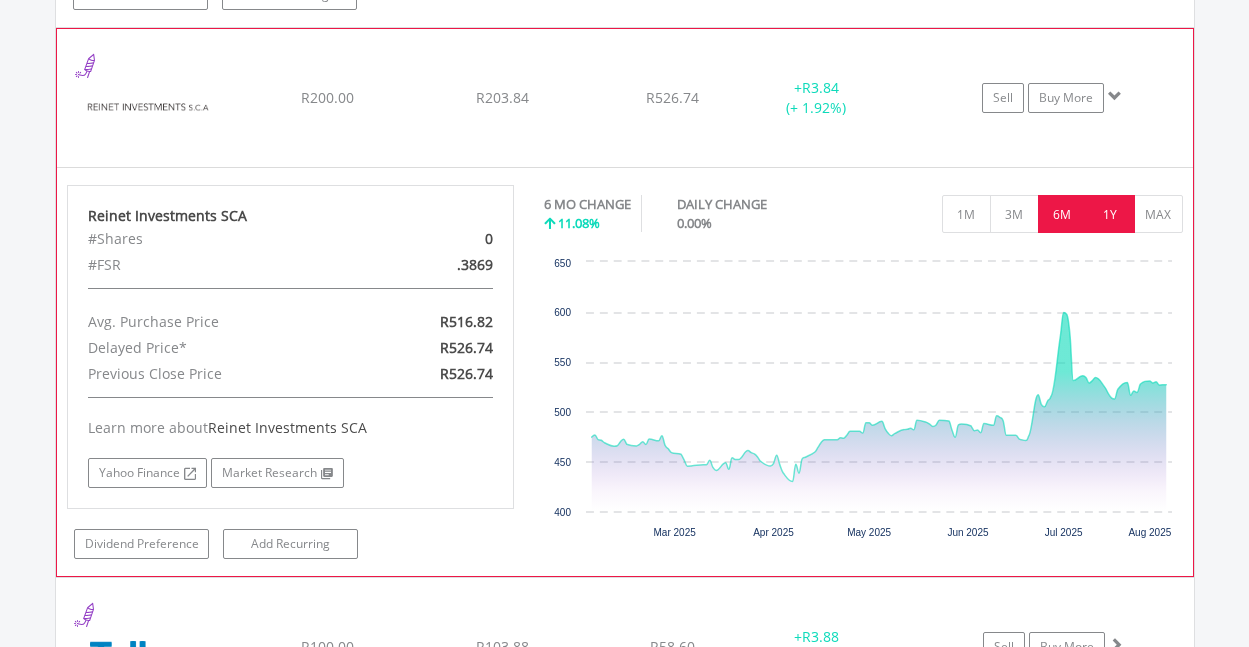 click on "1Y" at bounding box center (1110, 214) 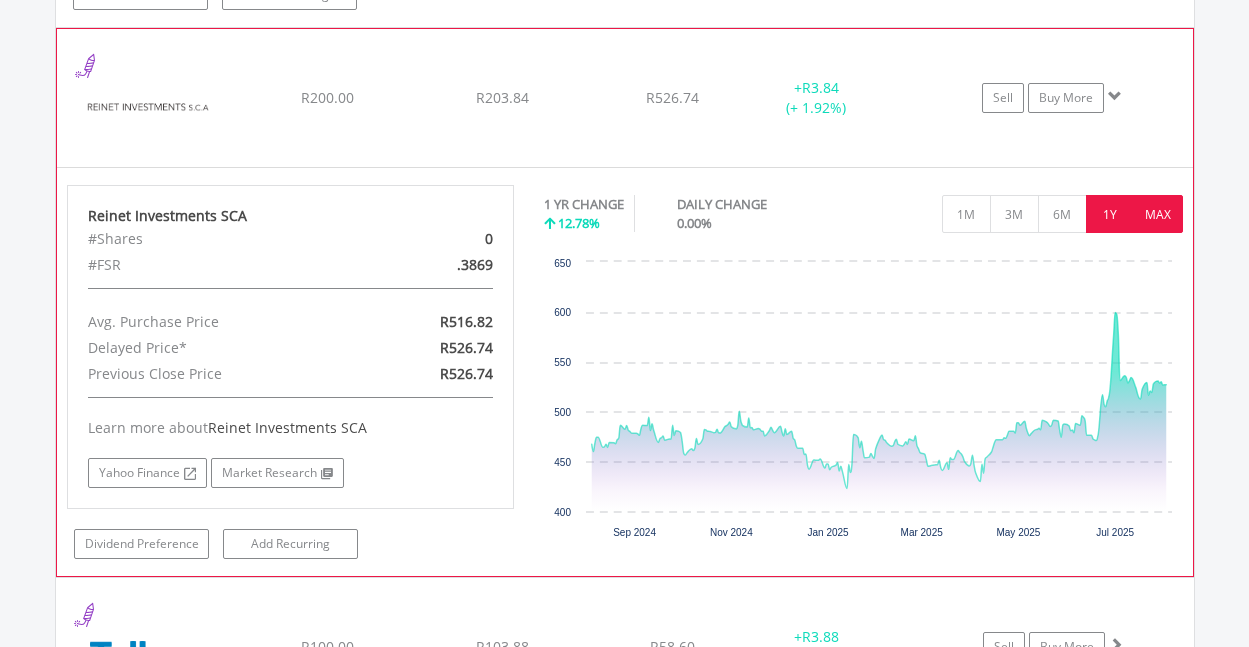 click on "MAX" at bounding box center (1158, 214) 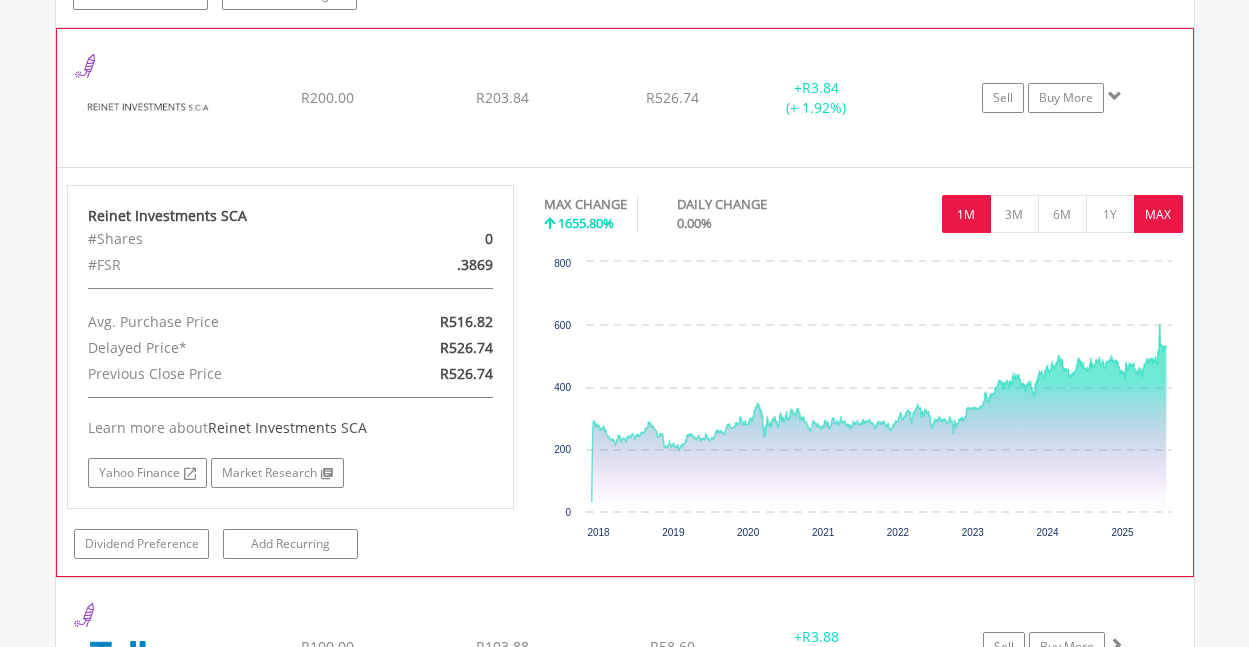 click on "1M" at bounding box center [966, 214] 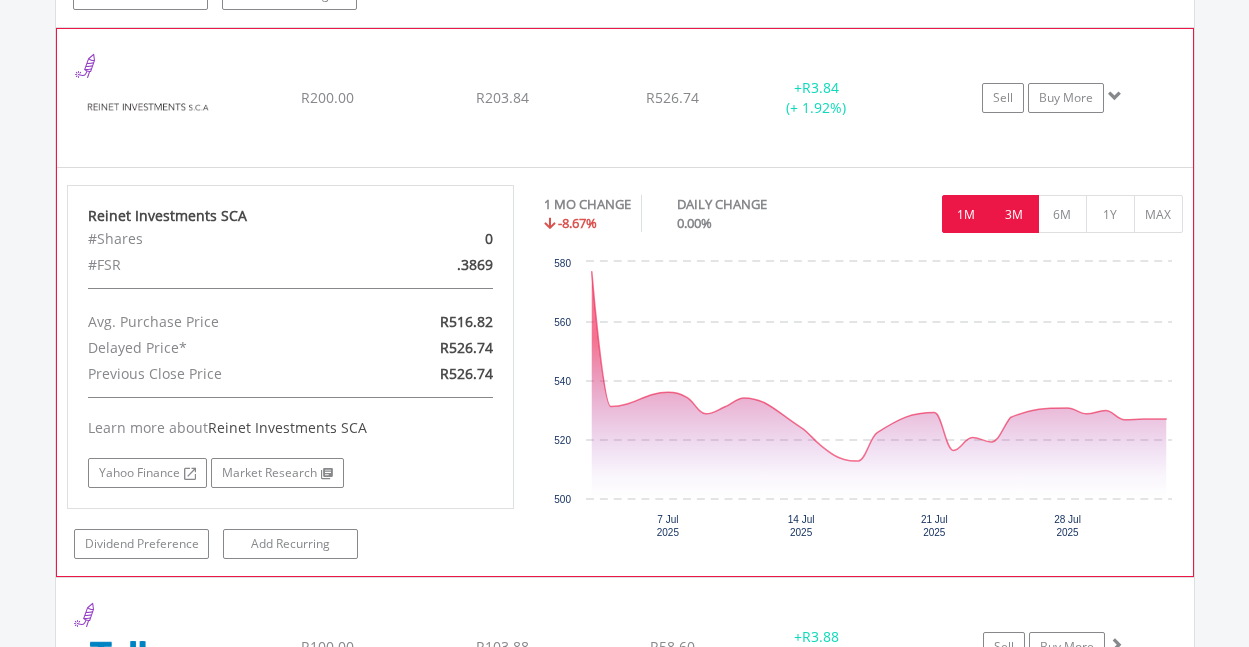 click on "3M" at bounding box center (1014, 214) 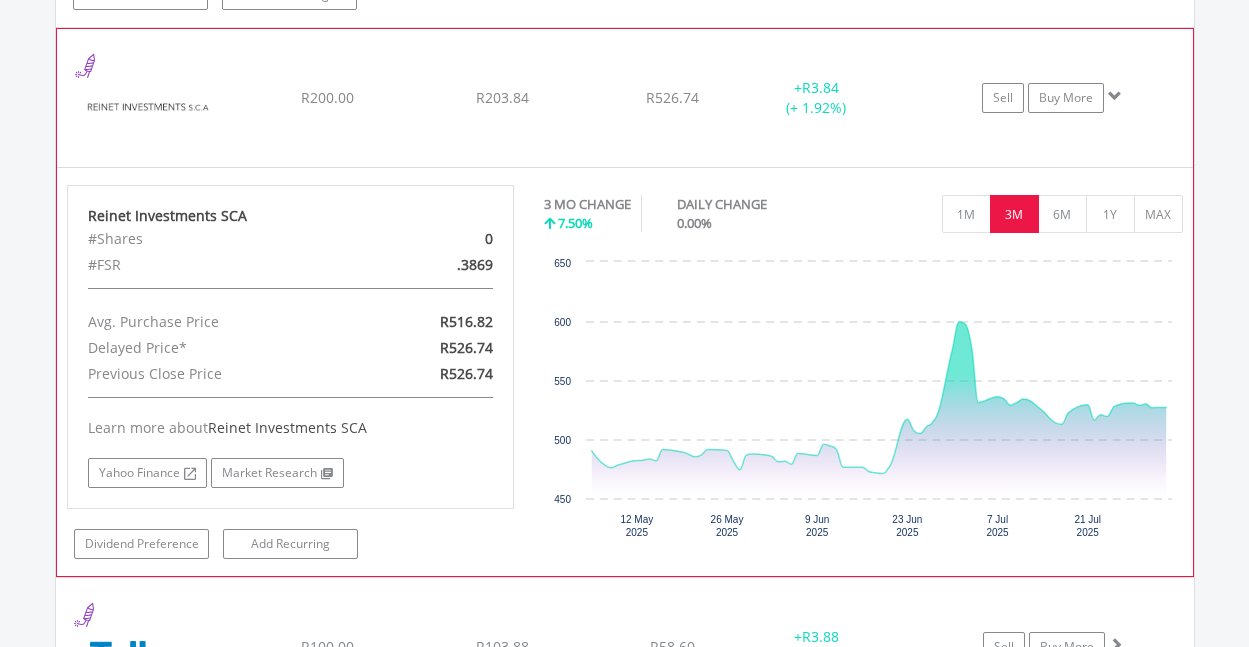 click on "﻿
Reinet Investments SCA
R200.00
R203.84
R526.74
+  R3.84 (+ 1.92%)
Sell
Buy More" at bounding box center [625, -1022] 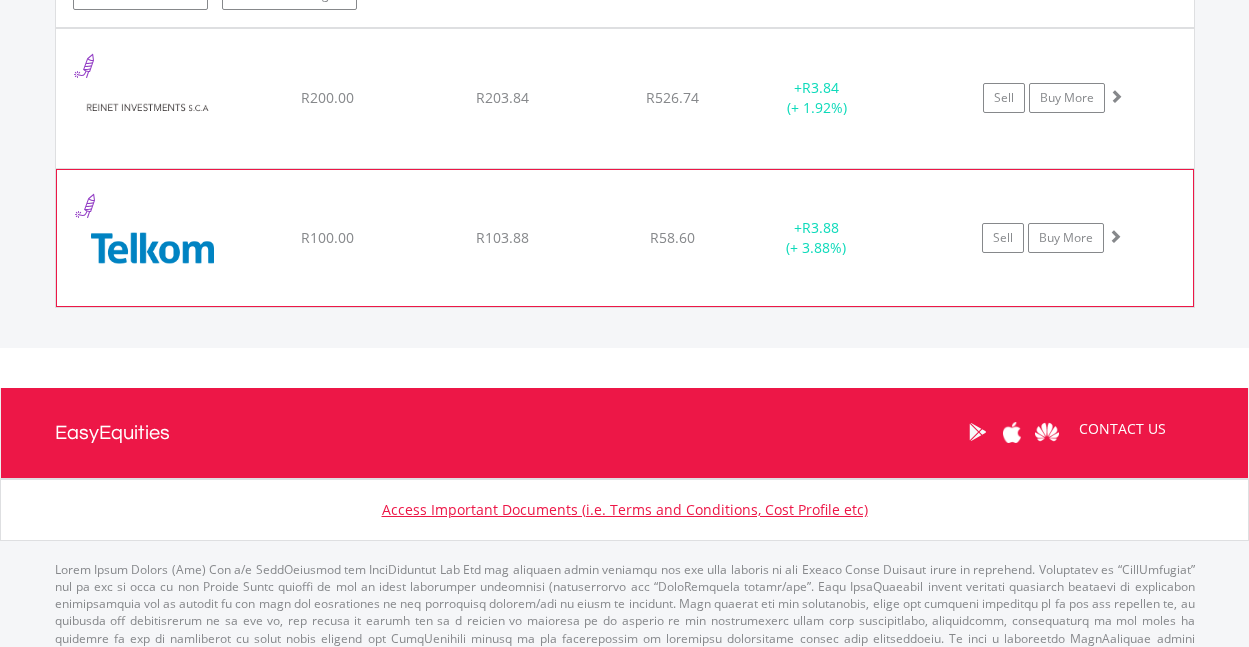 click on "﻿
Telkom SA SOC Limited
R100.00
R103.88
R58.60
+  R3.88 (+ 3.88%)
Sell
Buy More" at bounding box center [625, -1022] 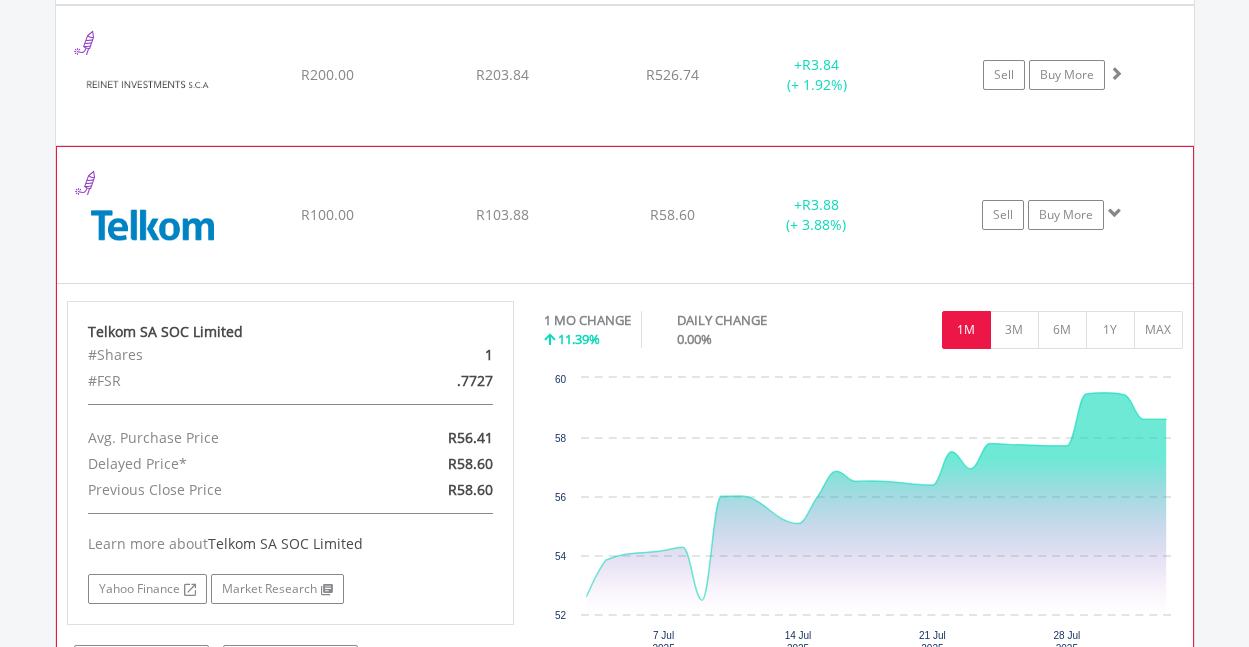 scroll, scrollTop: 2697, scrollLeft: 0, axis: vertical 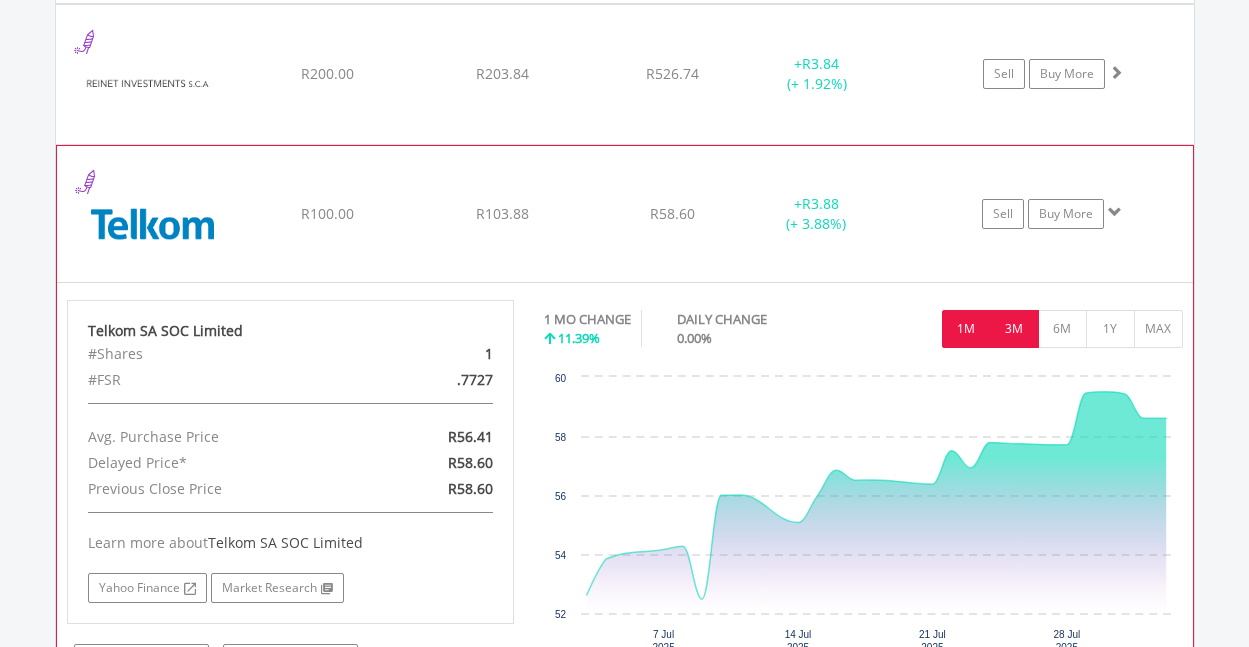 click on "3M" at bounding box center [1014, 329] 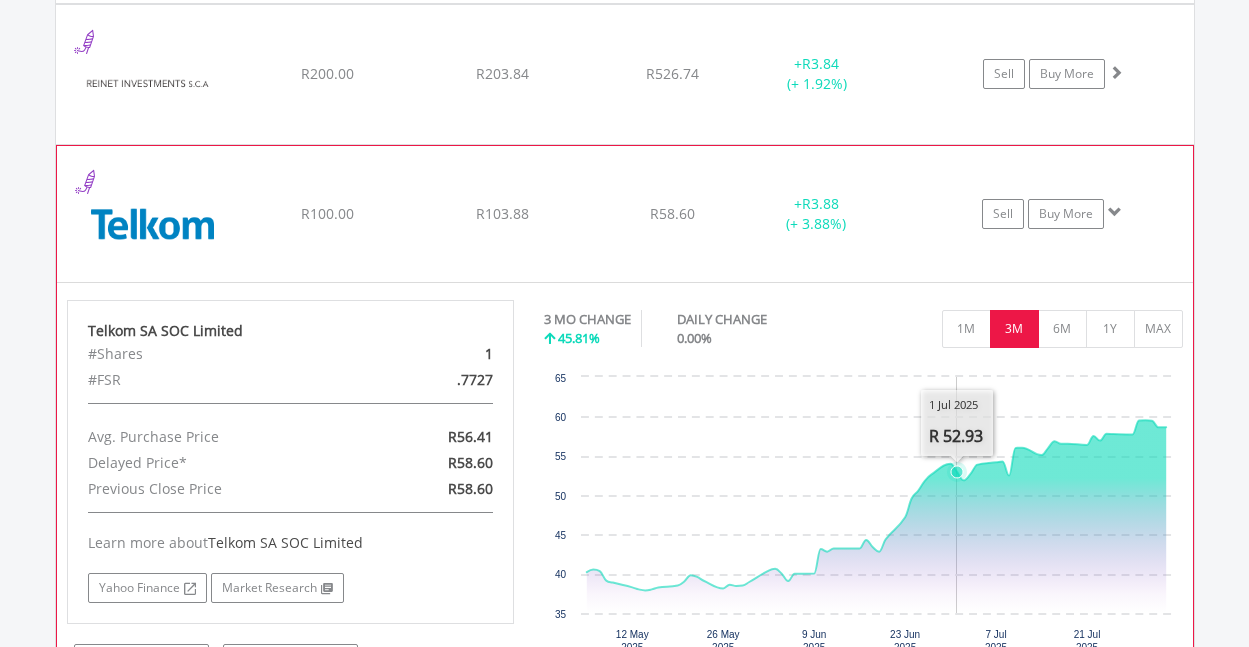 scroll, scrollTop: 2704, scrollLeft: 0, axis: vertical 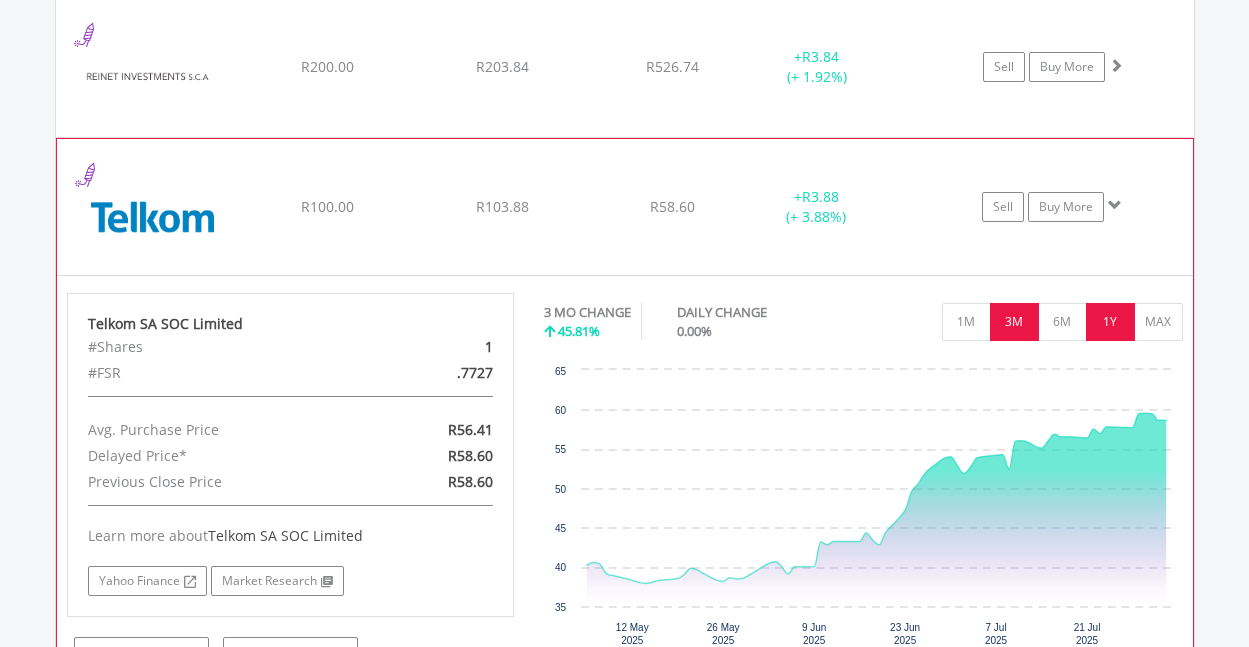 click on "1Y" at bounding box center (1110, 322) 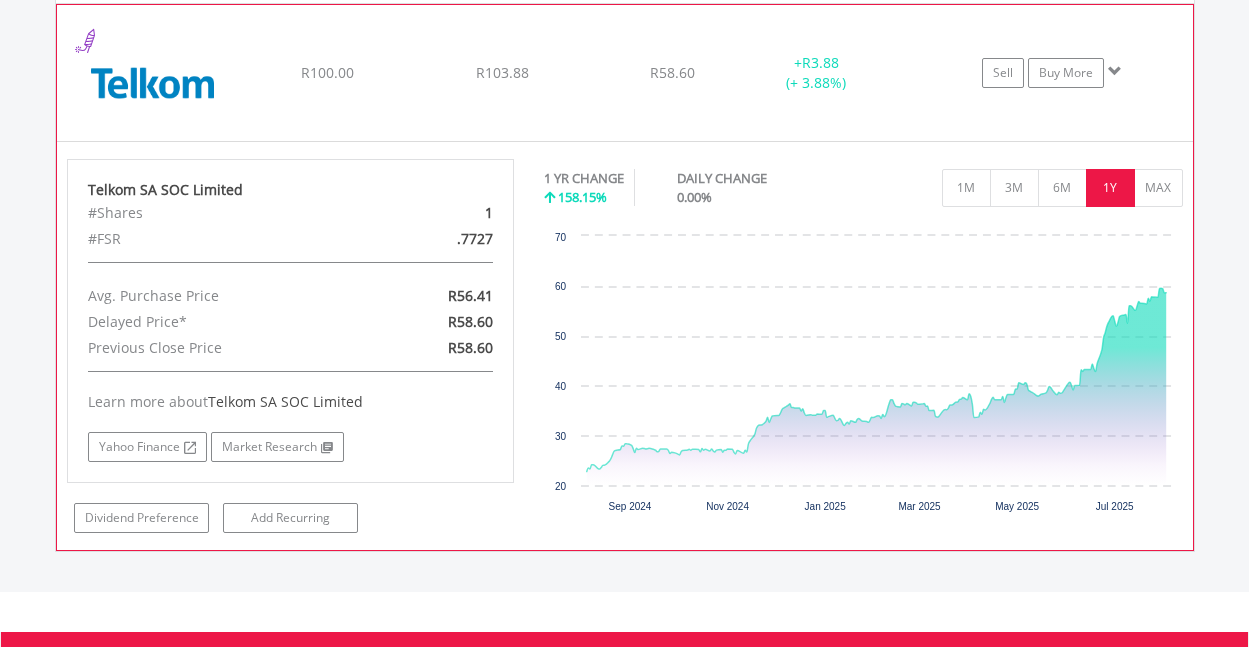 scroll, scrollTop: 2844, scrollLeft: 0, axis: vertical 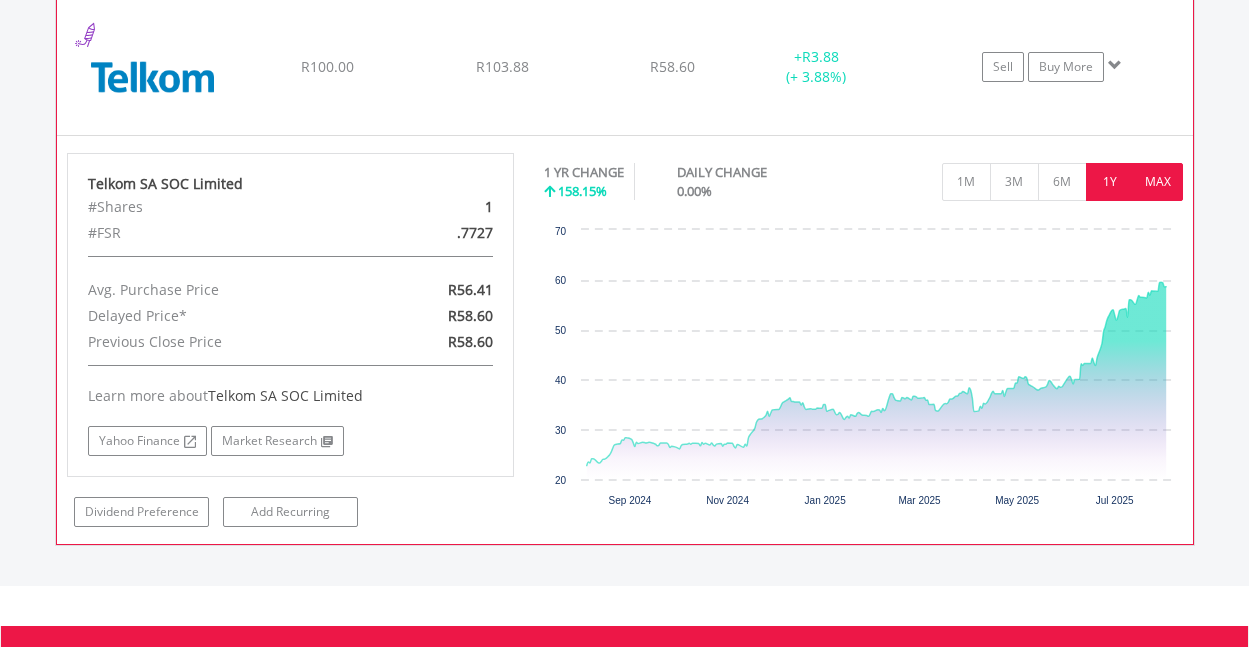 click on "MAX" at bounding box center [1158, 182] 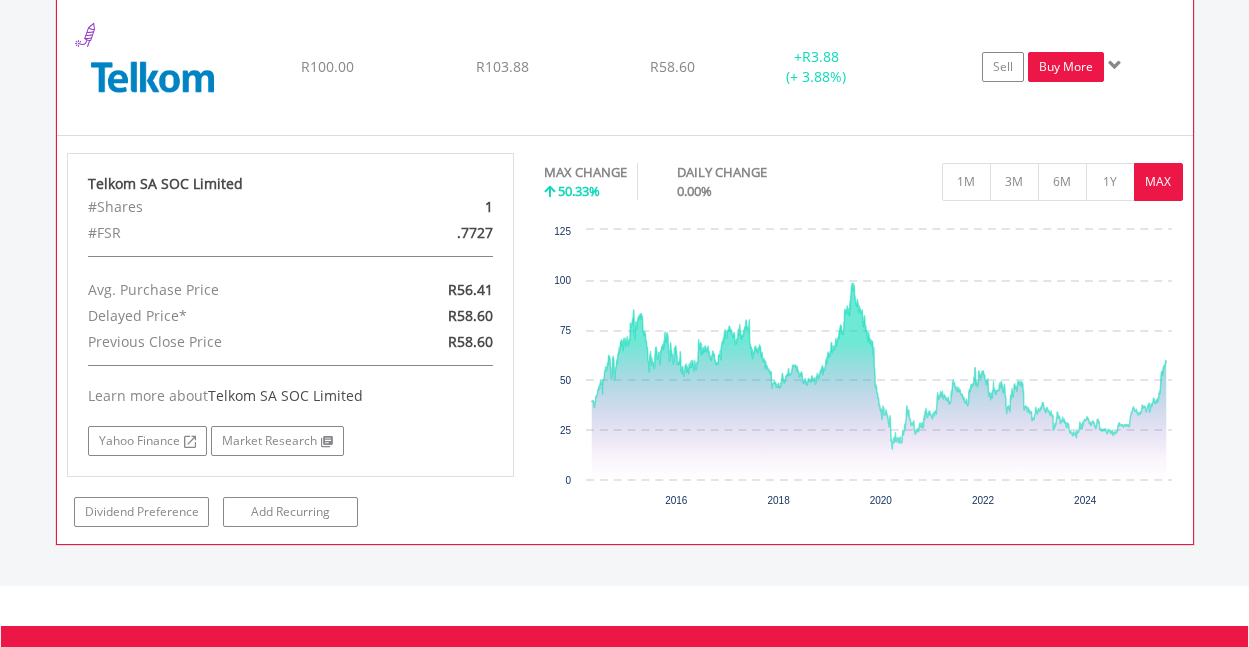 click on "Buy More" at bounding box center [1066, 67] 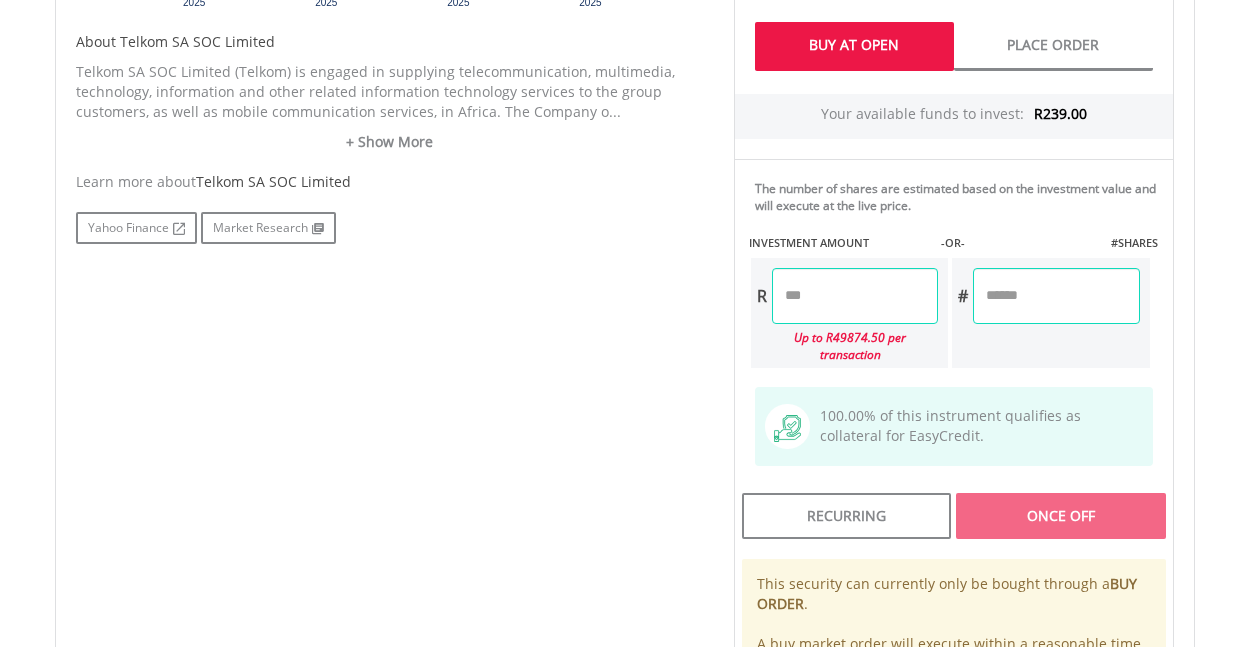 scroll, scrollTop: 1056, scrollLeft: 0, axis: vertical 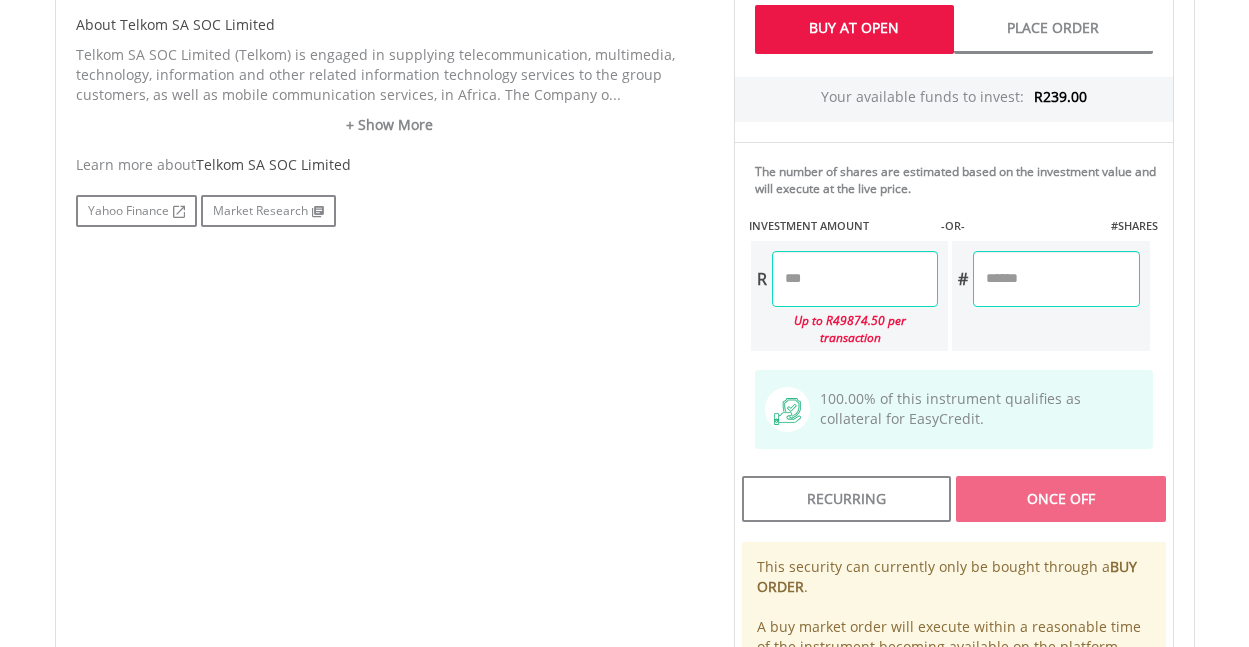 click at bounding box center (855, 279) 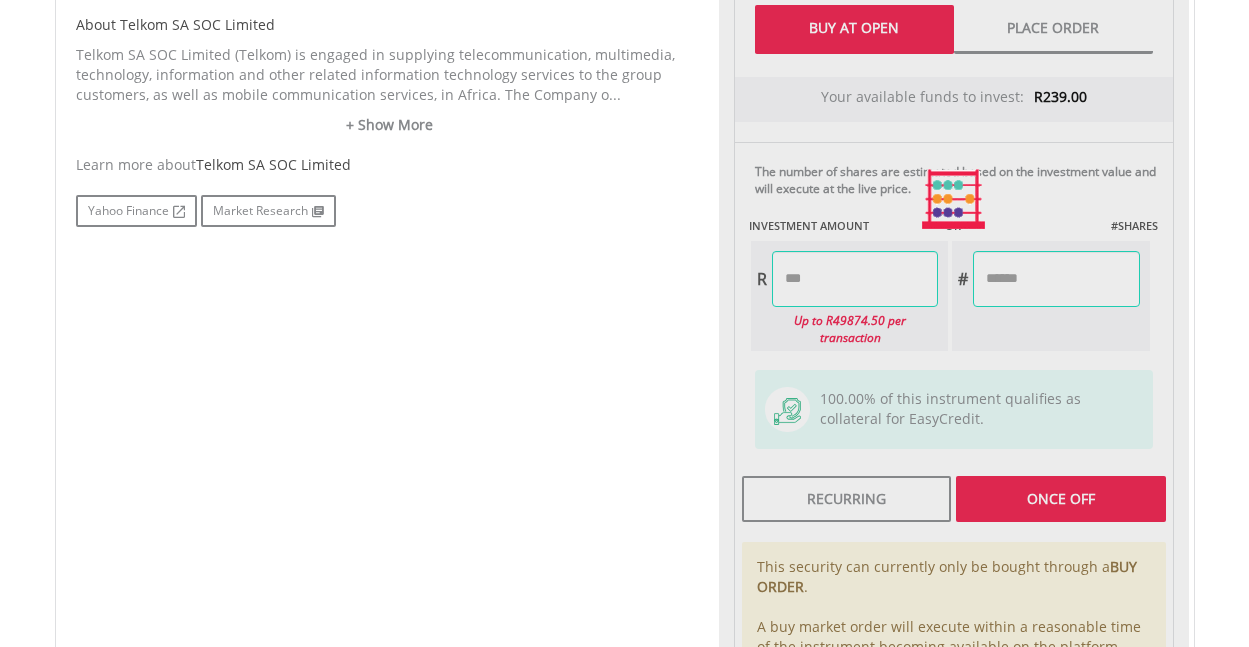 type on "******" 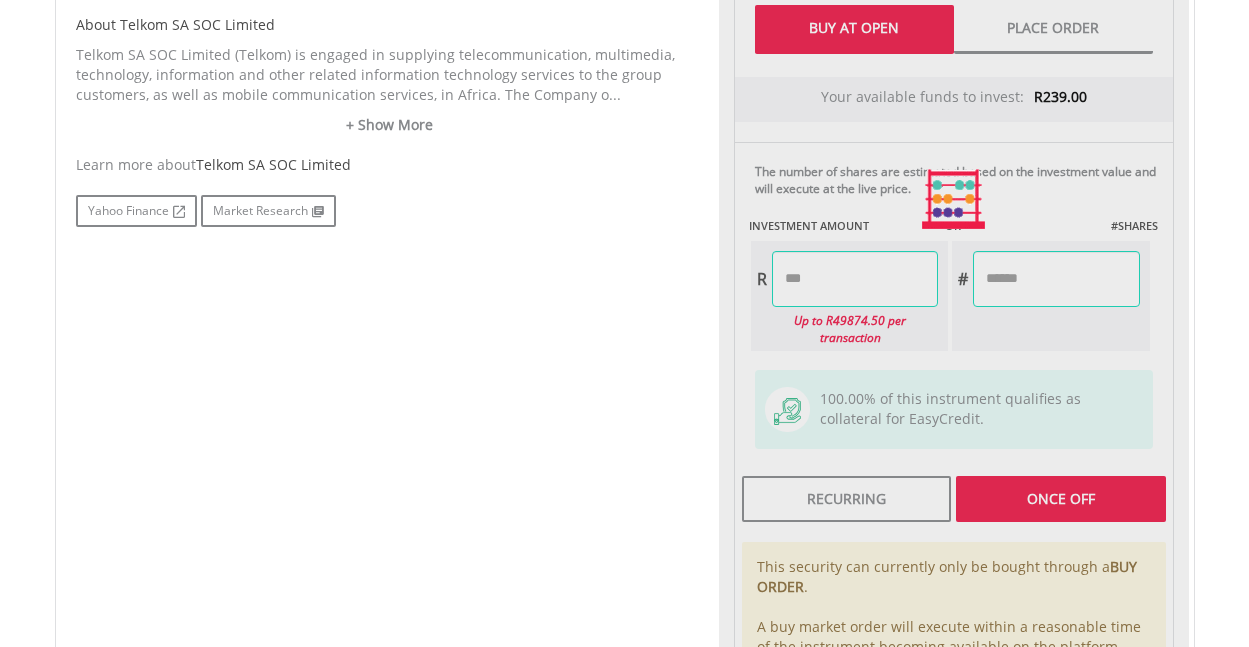 type on "******" 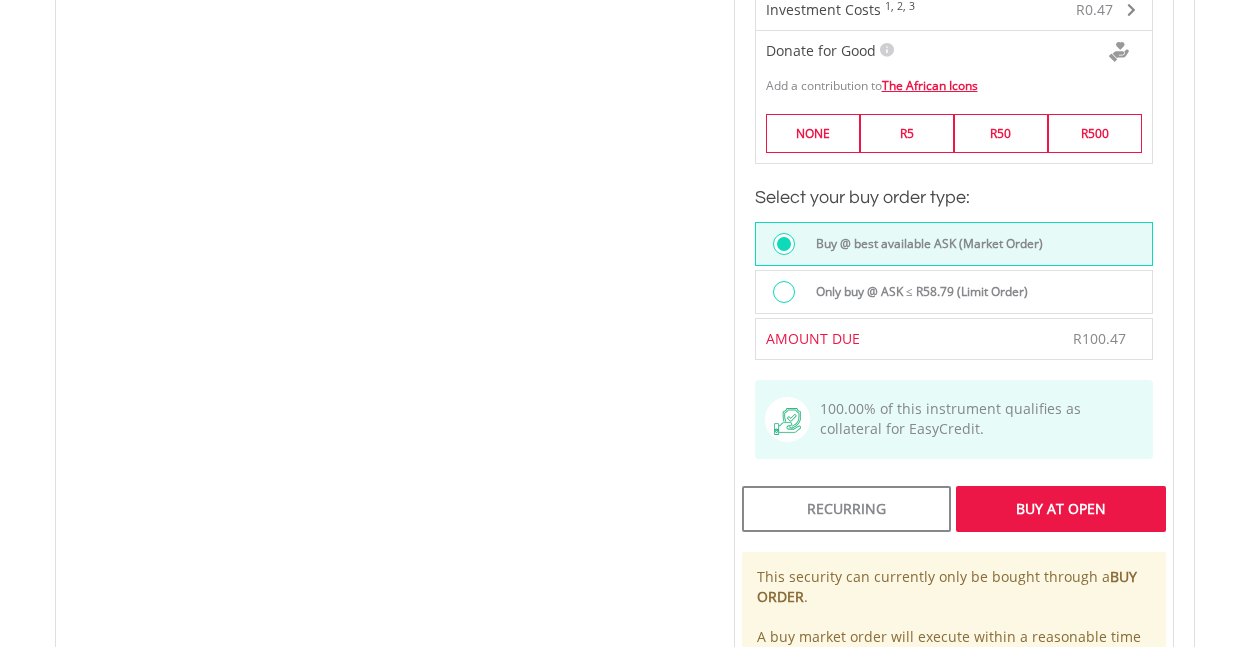 scroll, scrollTop: 1538, scrollLeft: 0, axis: vertical 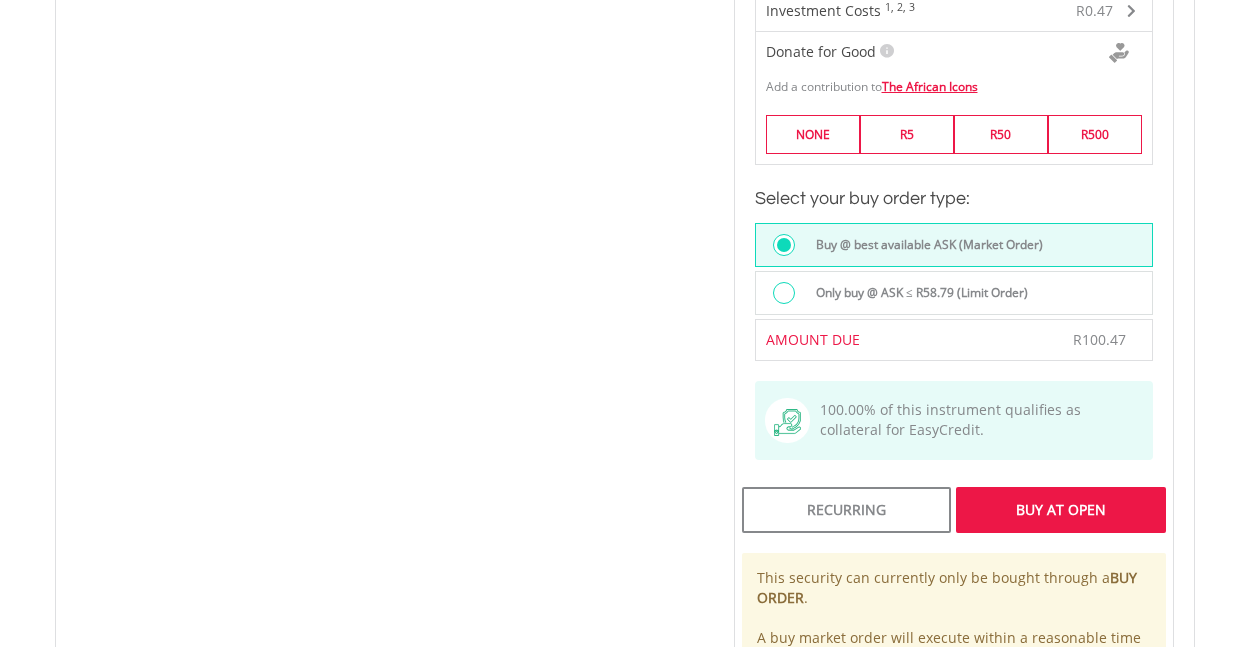 click on "Buy At Open" at bounding box center (1060, 510) 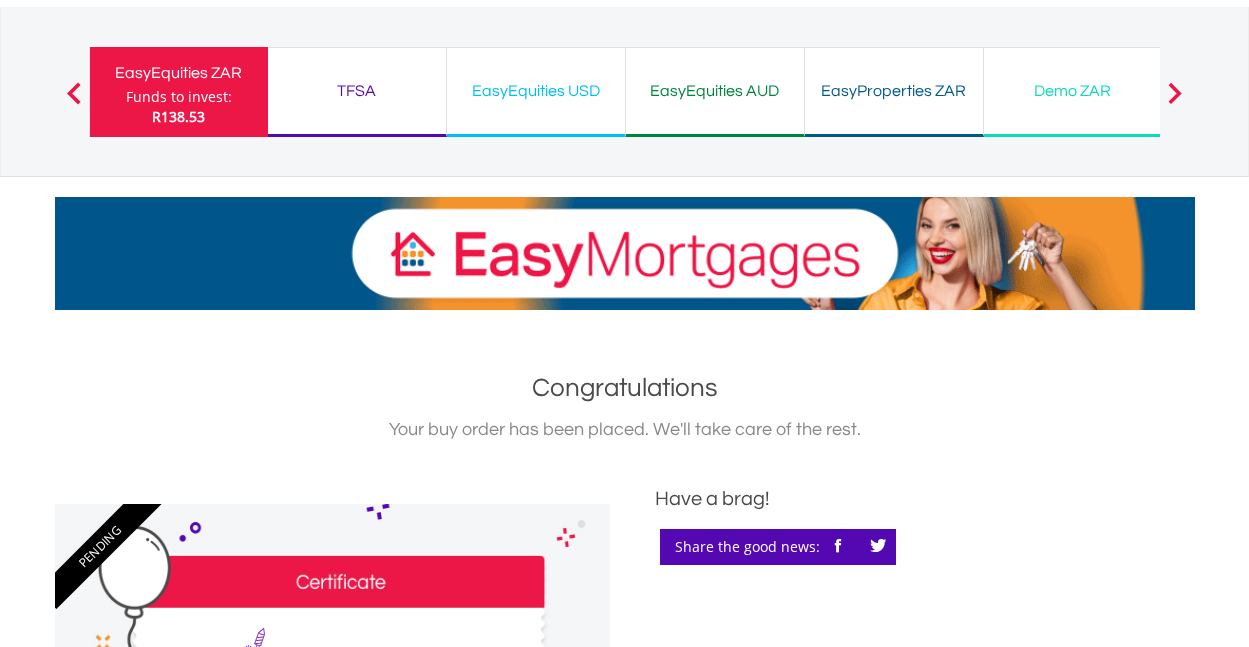 scroll, scrollTop: 0, scrollLeft: 0, axis: both 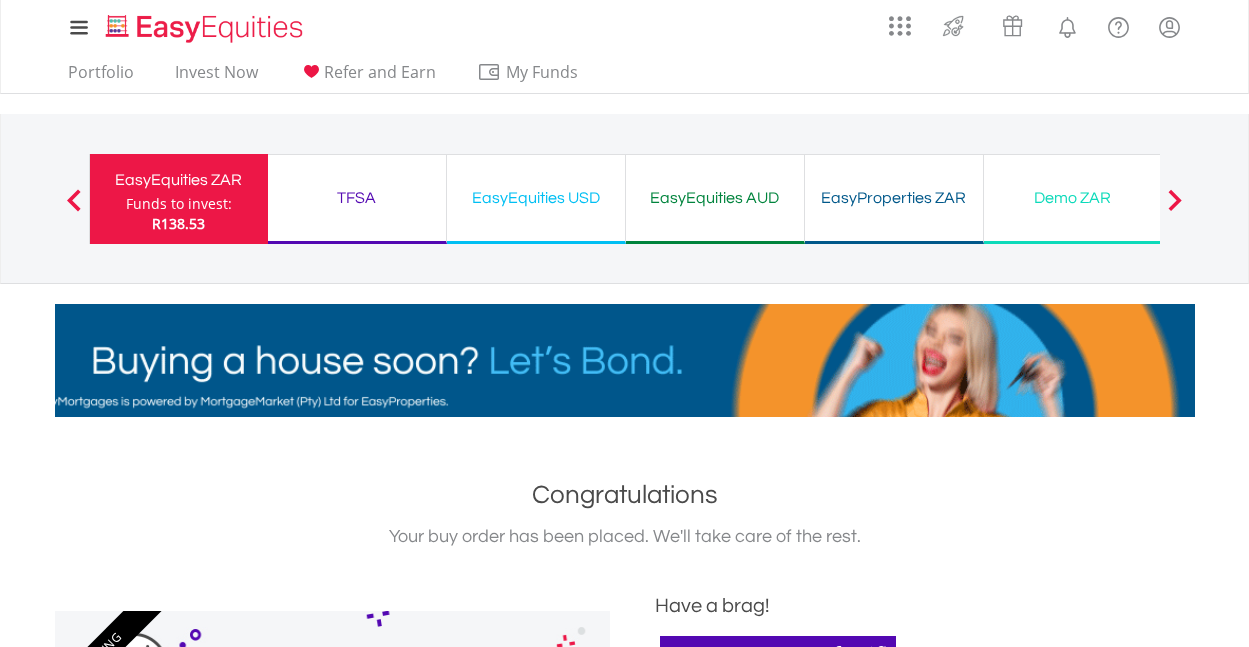 click on "EasyEquities ZAR" at bounding box center (179, 180) 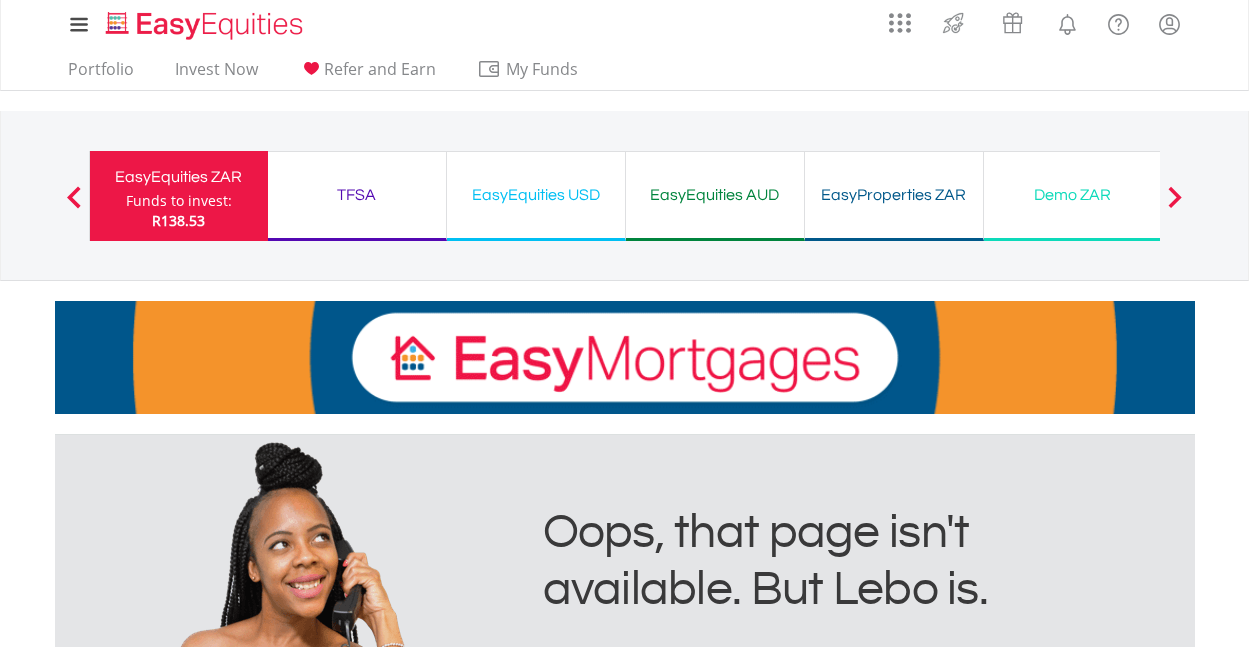 scroll, scrollTop: 0, scrollLeft: 0, axis: both 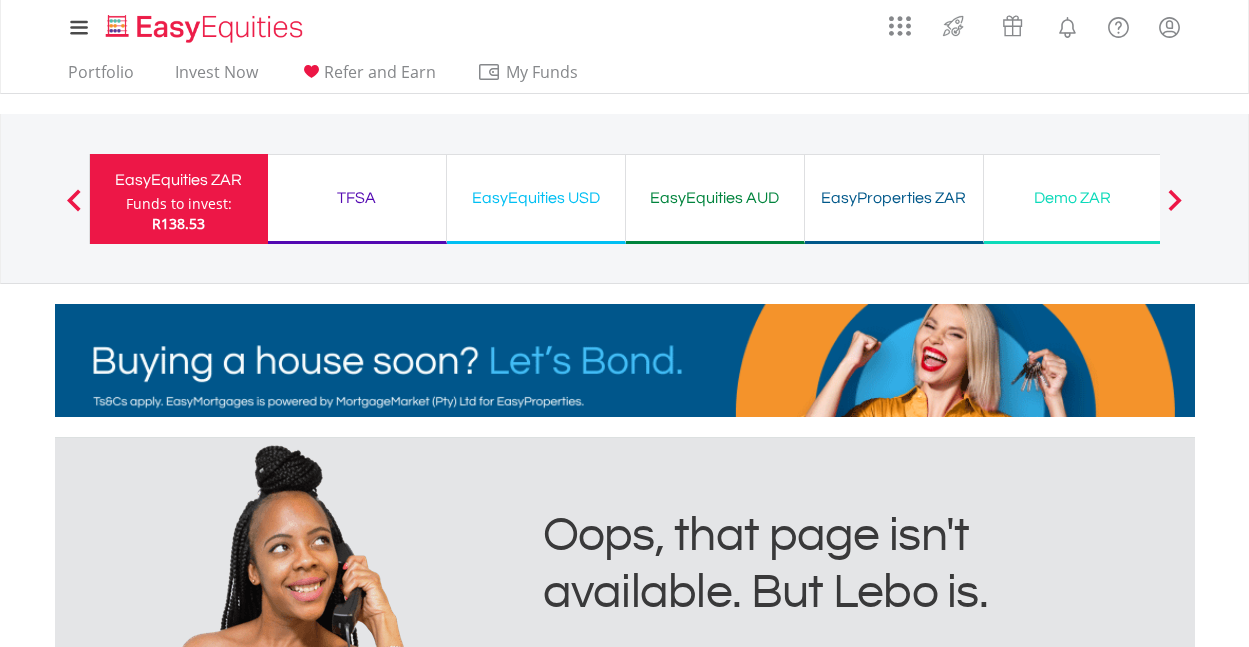 click on "EasyEquities ZAR" at bounding box center (179, 180) 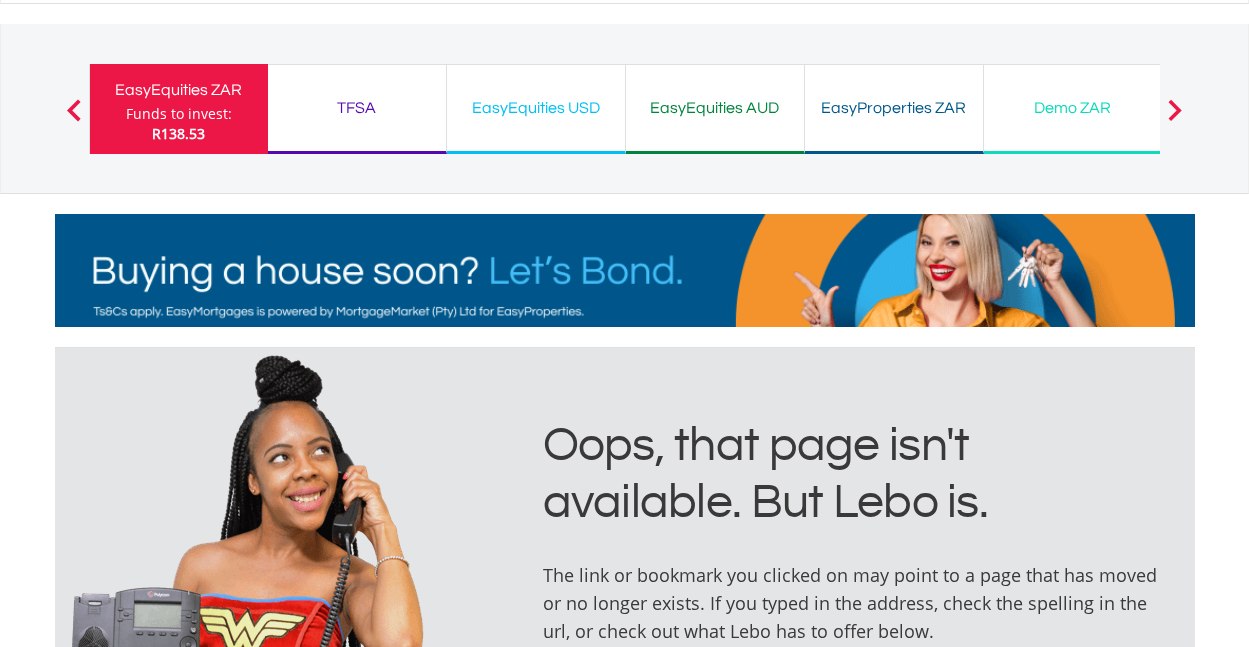 scroll, scrollTop: 0, scrollLeft: 0, axis: both 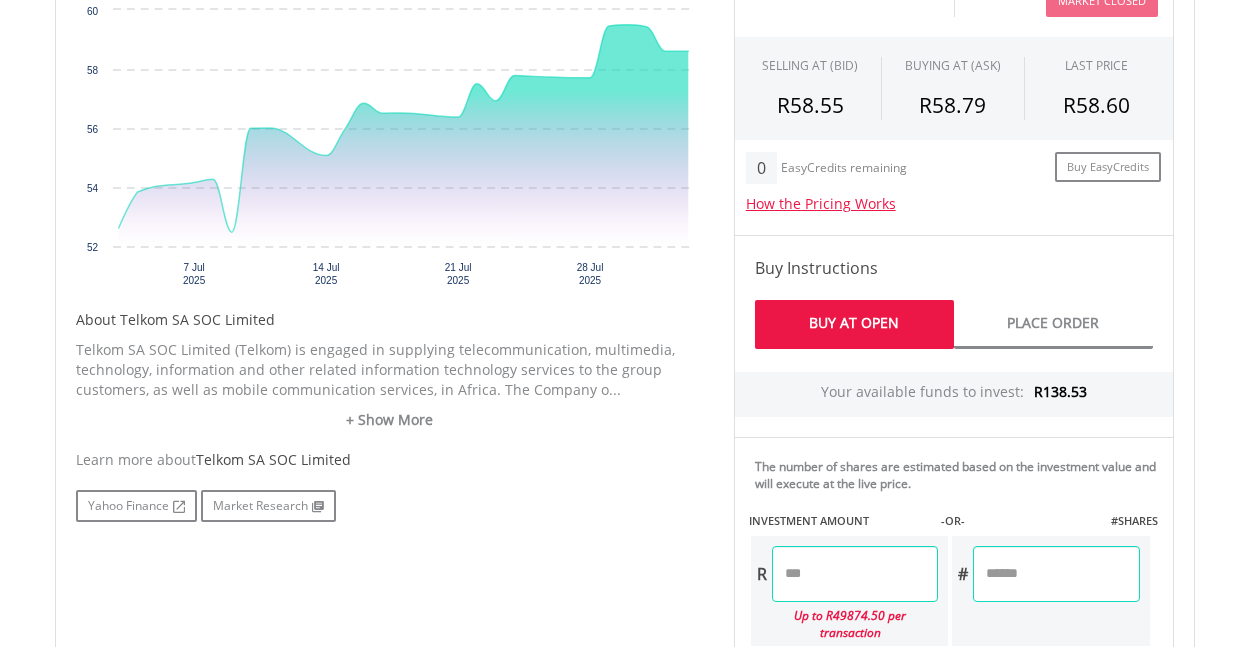 click on "No chart available.
1 MO CHANGE
11.39%
DAILY CHANGE
0.00%
1M
3M
6M
1Y
MAX
Chart Chart with 23 data points." at bounding box center [390, 227] 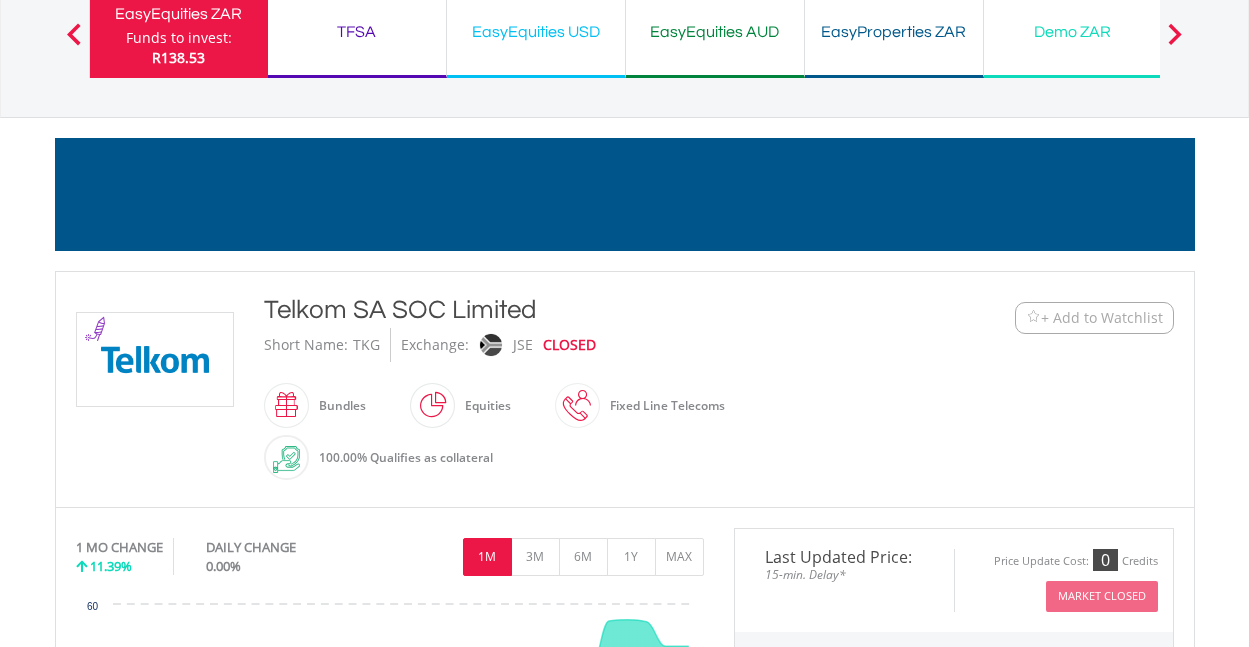scroll, scrollTop: 0, scrollLeft: 0, axis: both 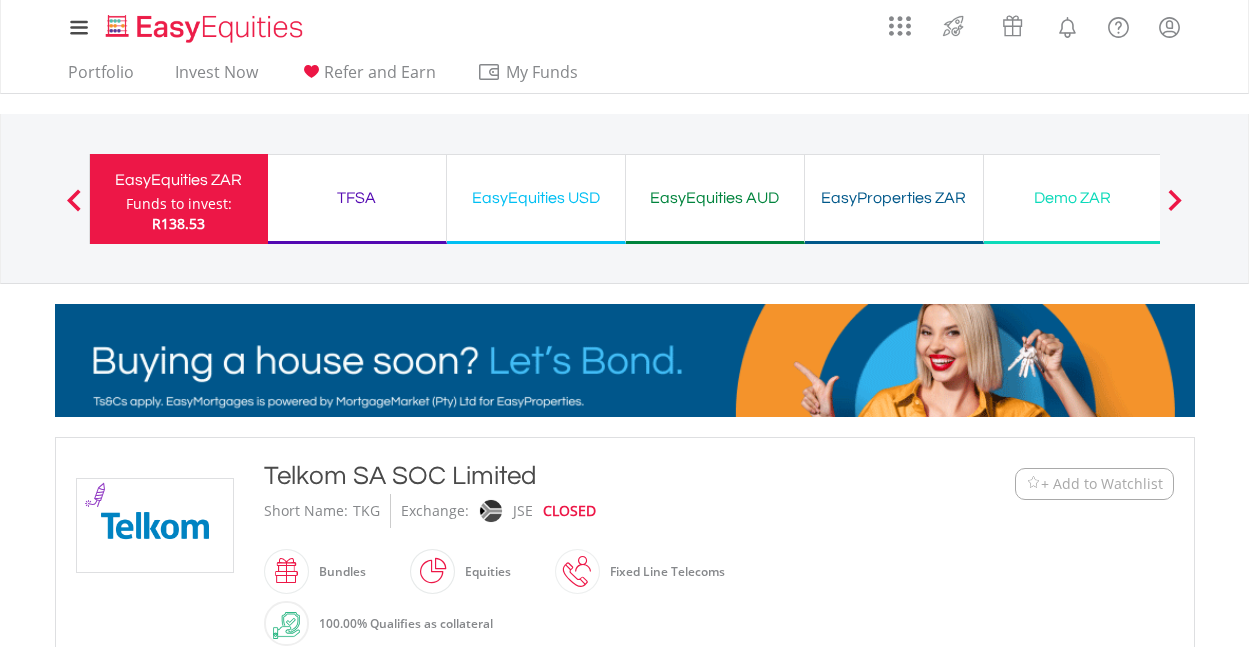 click on "EasyEquities ZAR
Funds to invest:
R138.53" at bounding box center [178, 199] 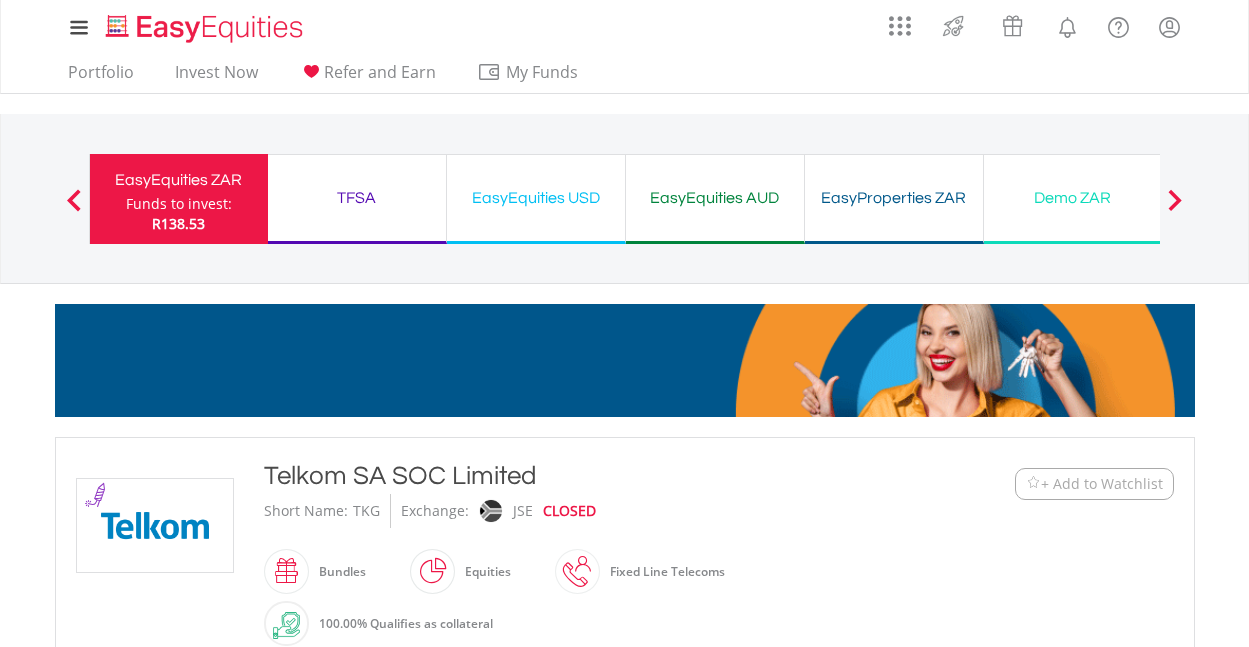click on "Funds to invest:" at bounding box center [179, 204] 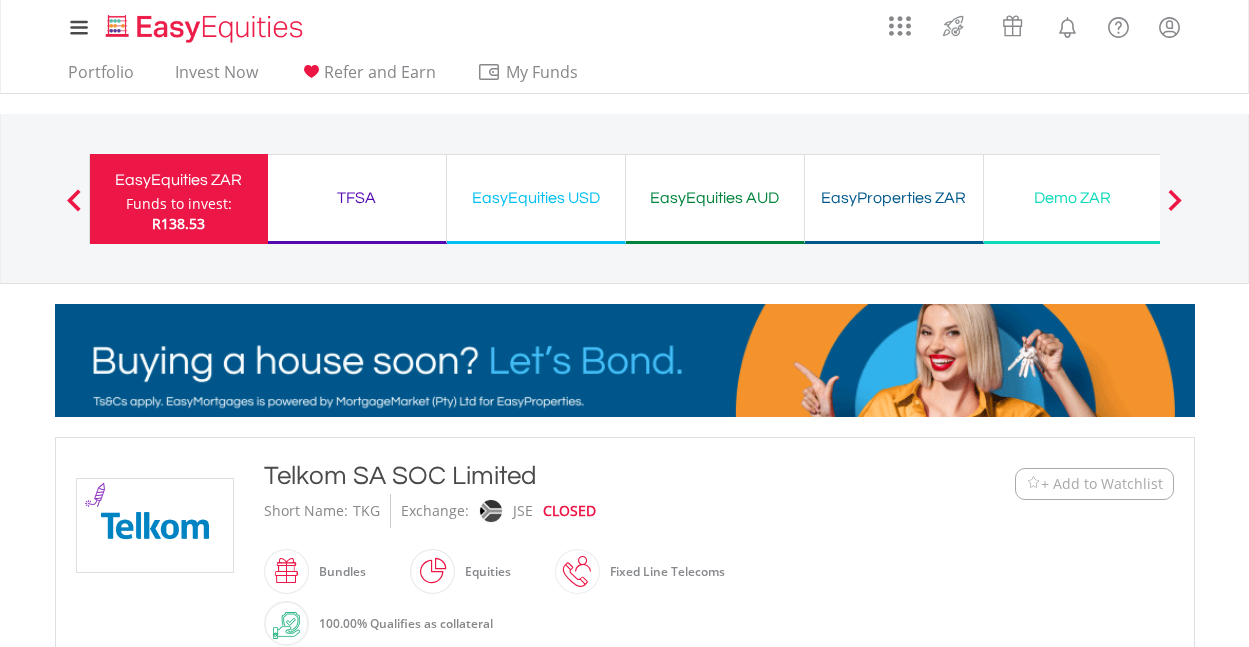 click on "Funds to invest:" at bounding box center [179, 204] 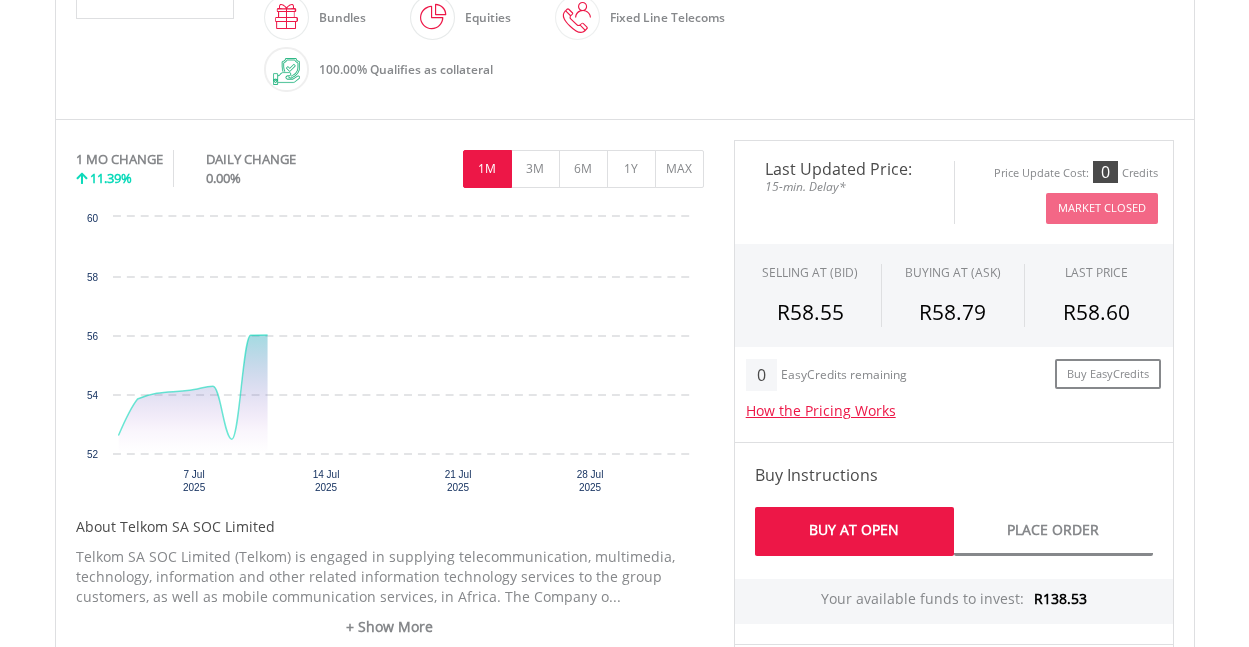 scroll, scrollTop: 0, scrollLeft: 0, axis: both 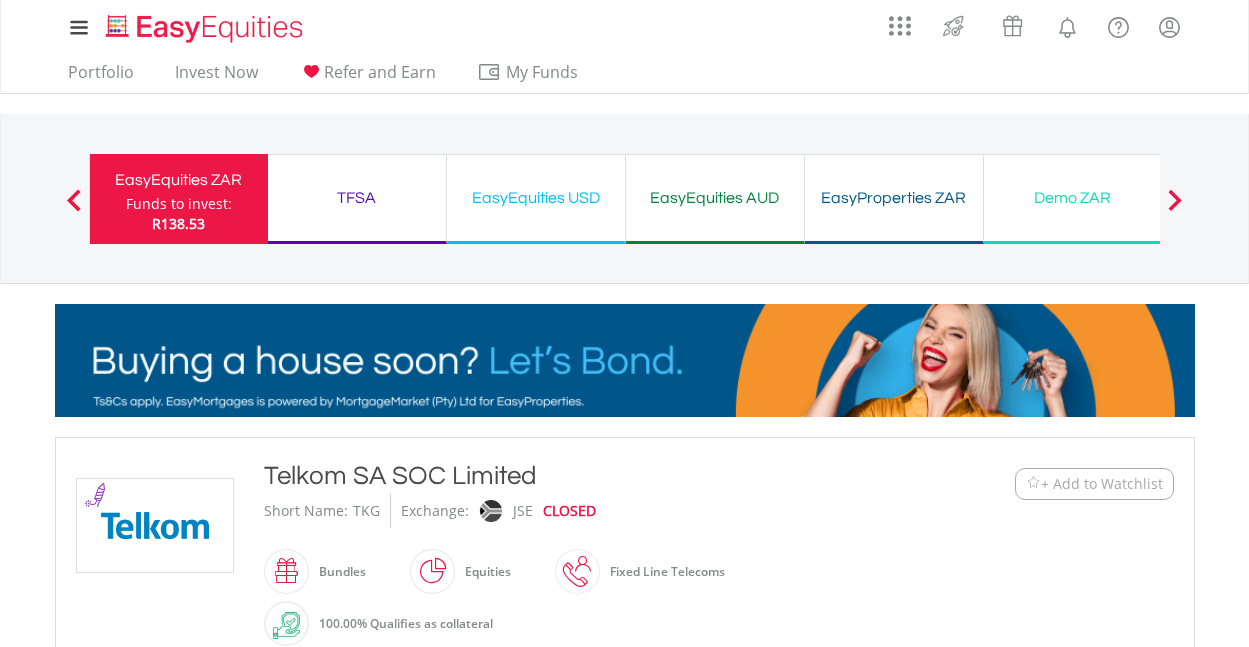click on "Previous" at bounding box center (74, 209) 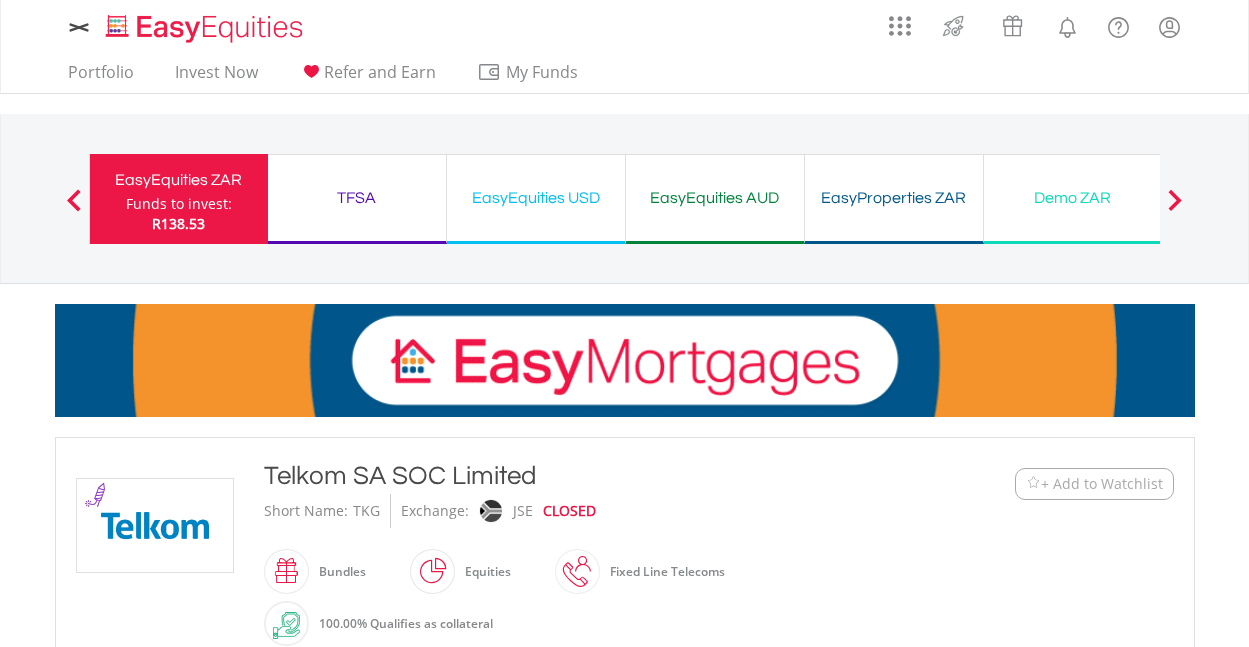 click on "My Investments
Invest Now
New Listings
Sell
My Recurring Investments
Pending Orders
Switch Unit Trusts
Vouchers
Buy a Voucher
Redeem a Voucher
Account Management" at bounding box center [624, 47] 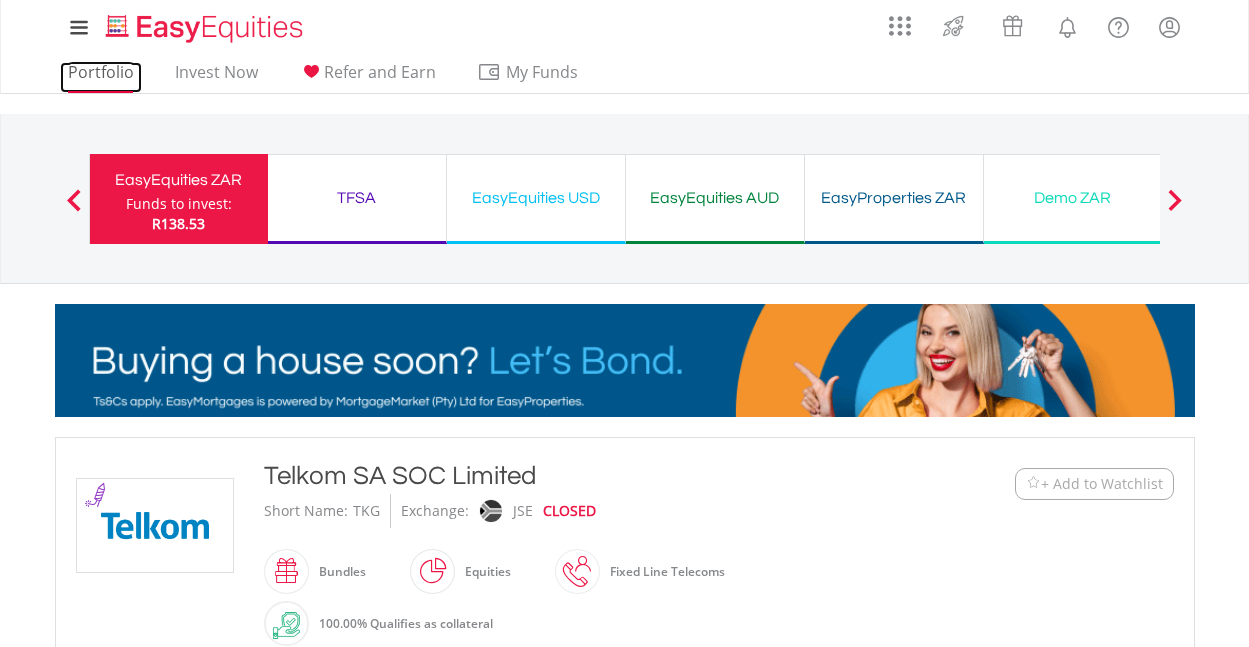 click on "Portfolio" at bounding box center [101, 77] 